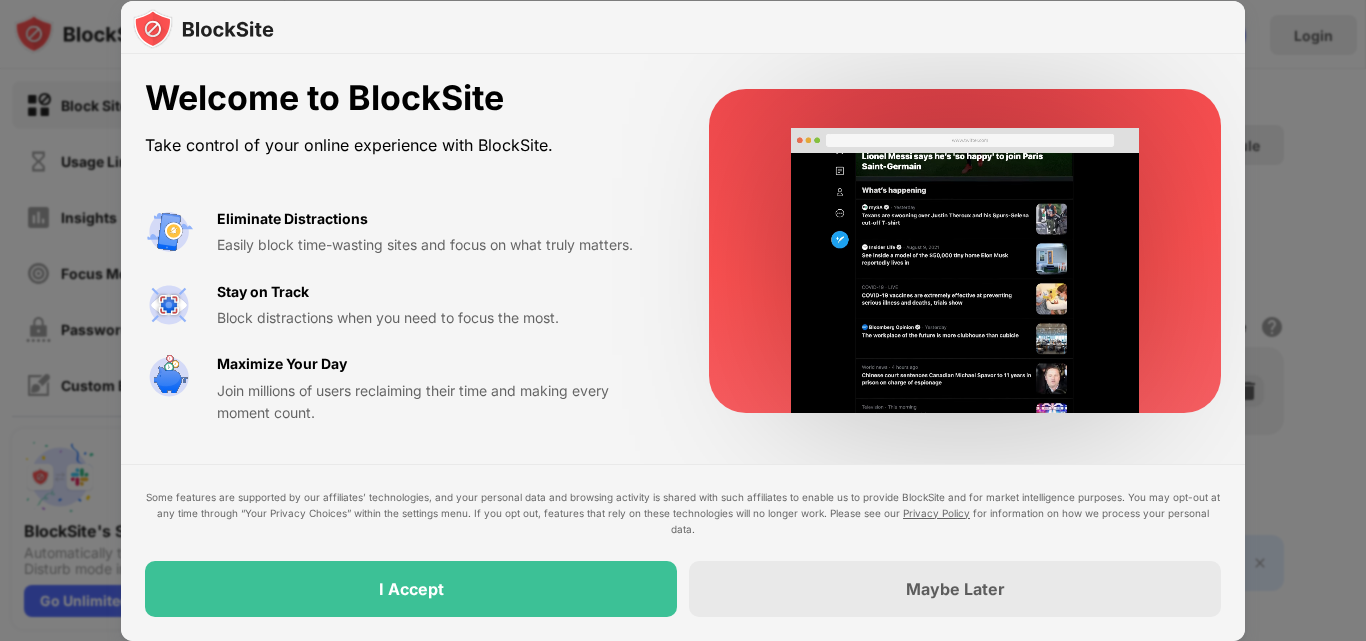 scroll, scrollTop: 0, scrollLeft: 0, axis: both 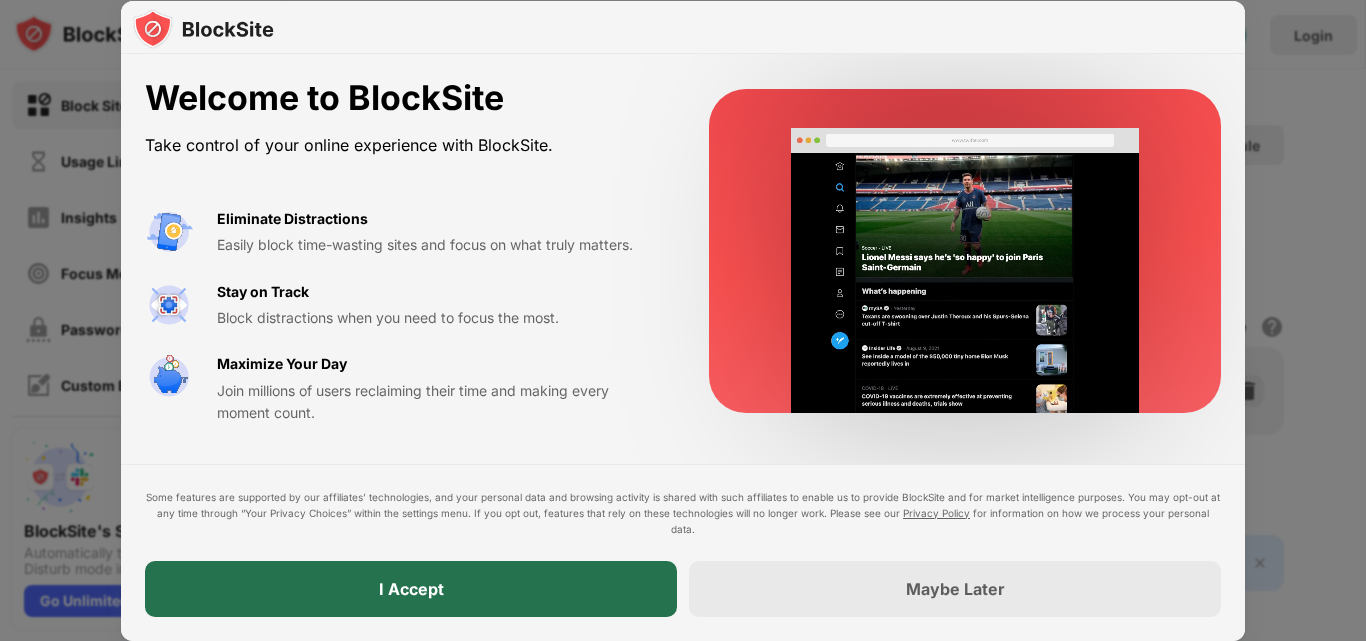 click on "I Accept" at bounding box center (411, 589) 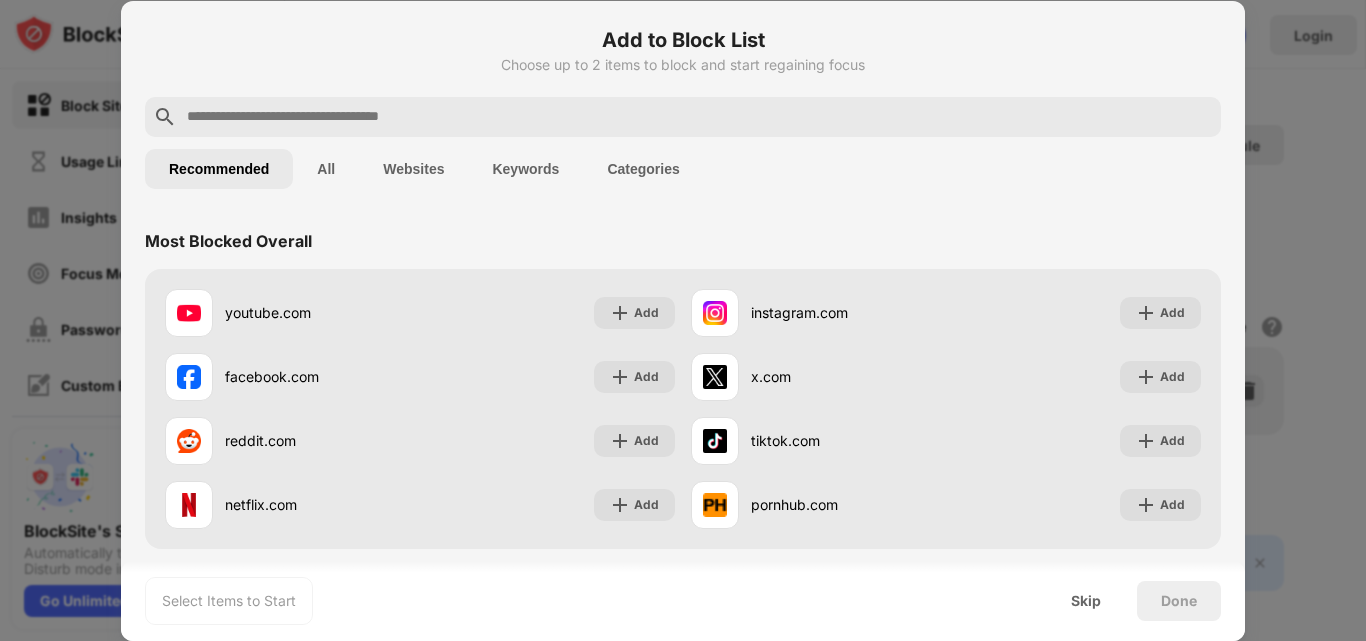 click at bounding box center [699, 117] 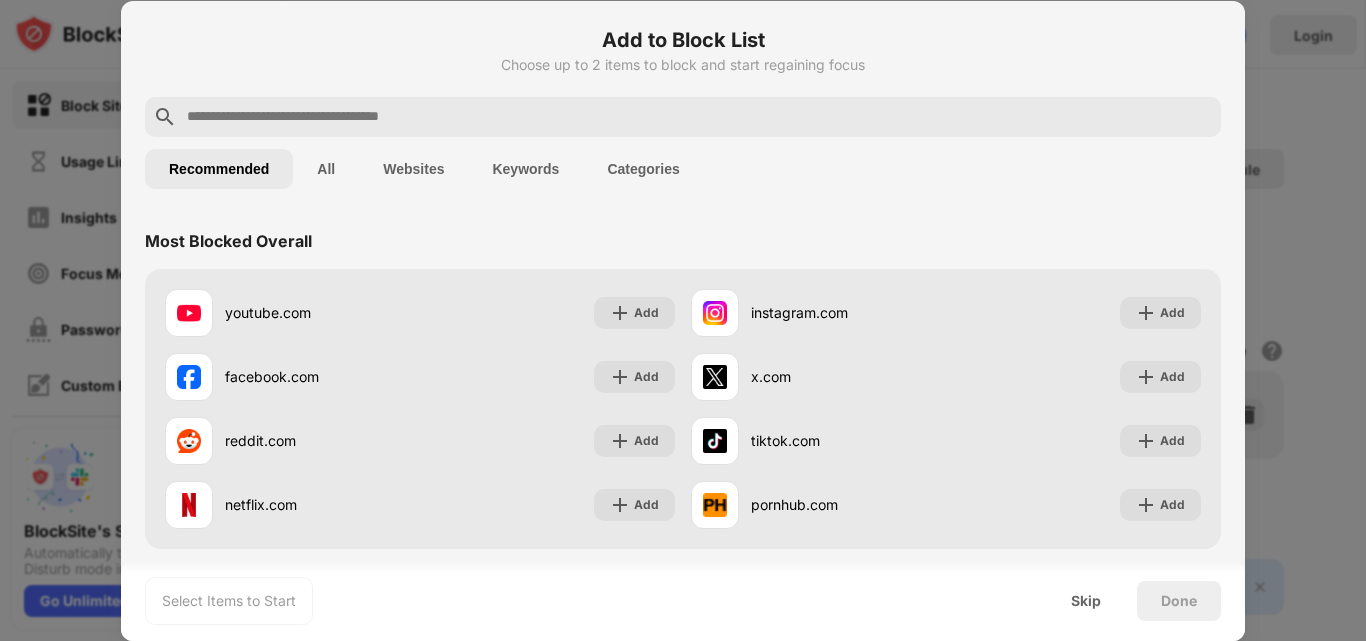paste on "**********" 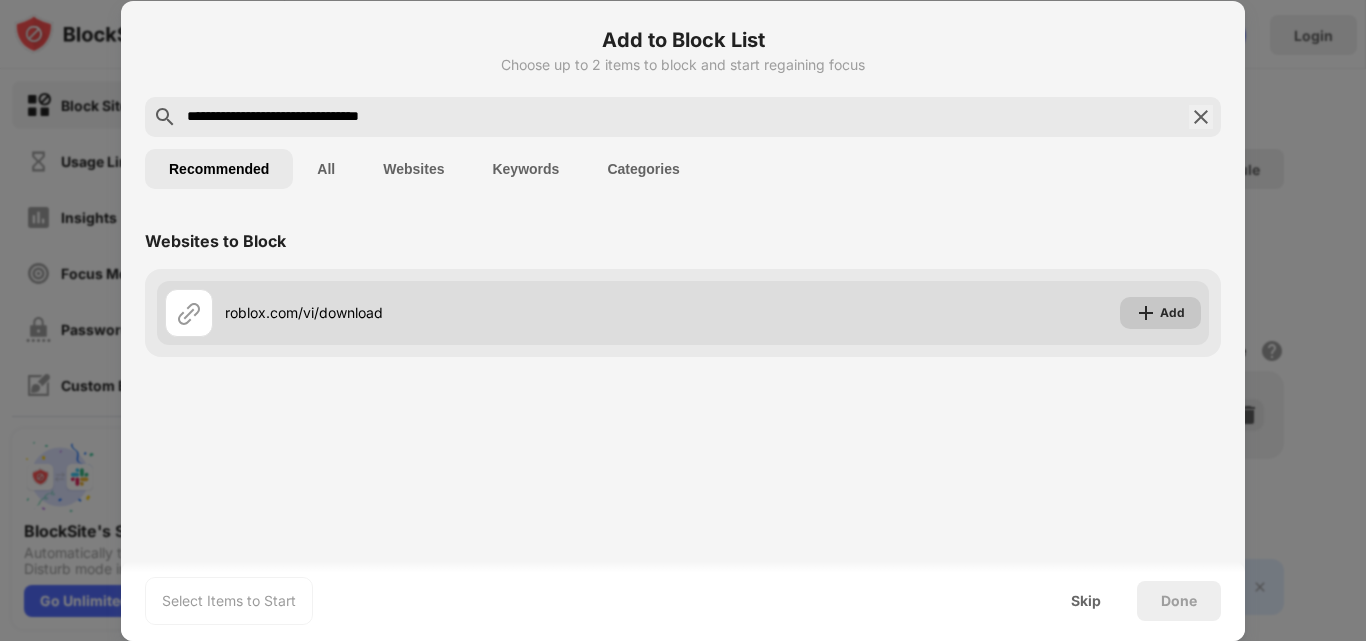 type on "**********" 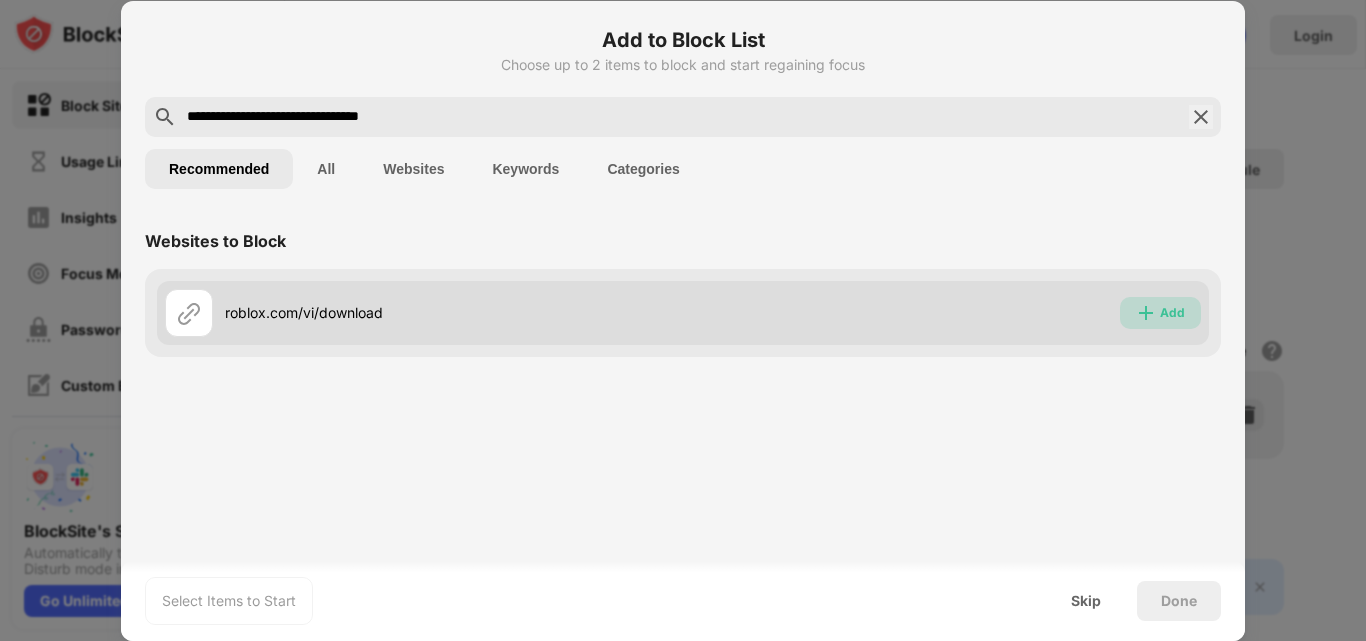click at bounding box center [1146, 313] 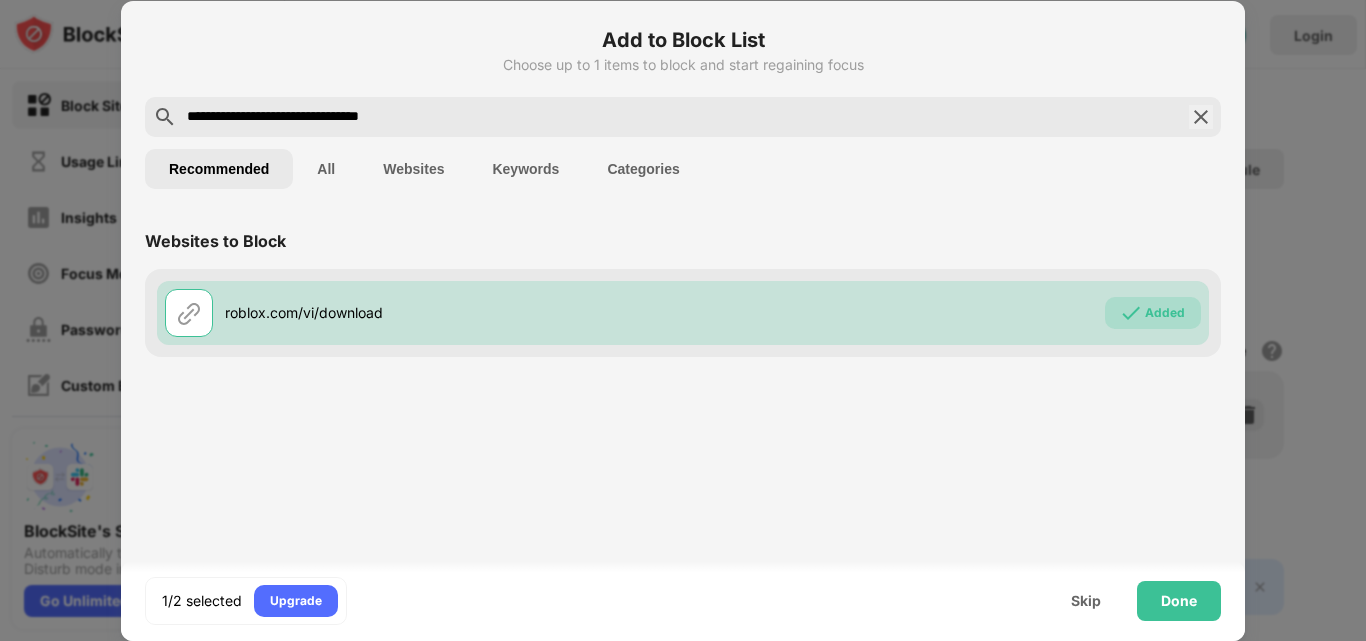 click on "**********" at bounding box center [683, 117] 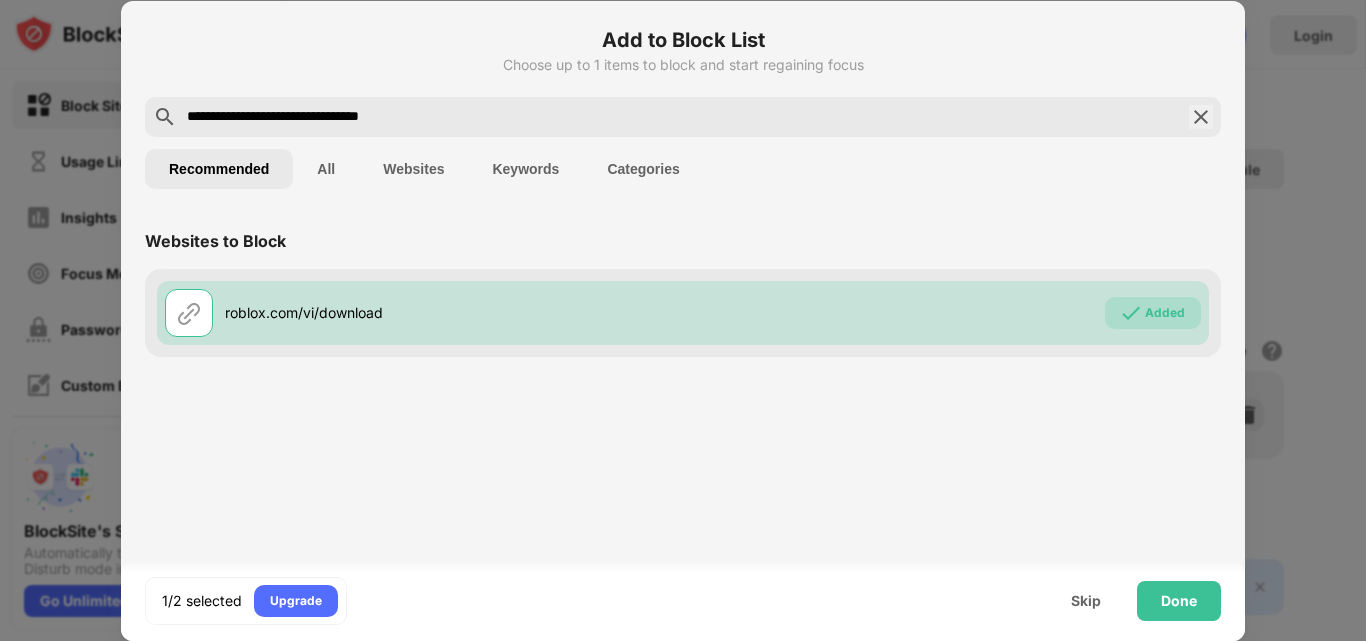 click at bounding box center [1201, 117] 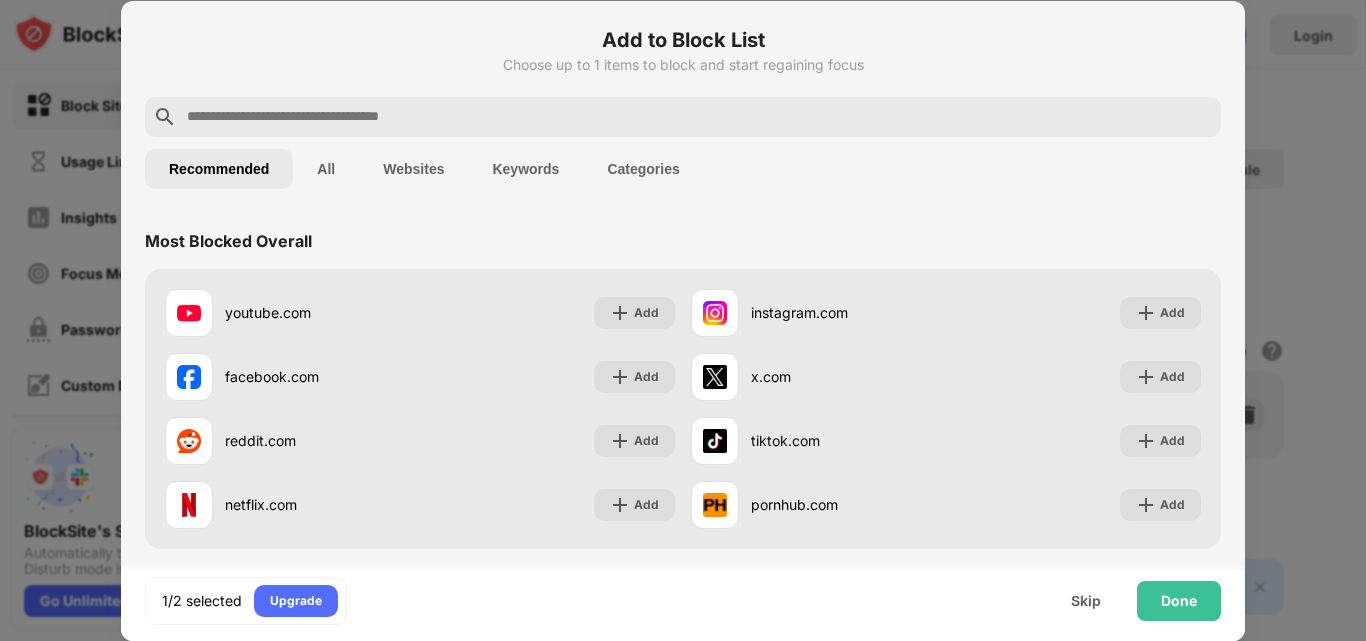 click at bounding box center (699, 117) 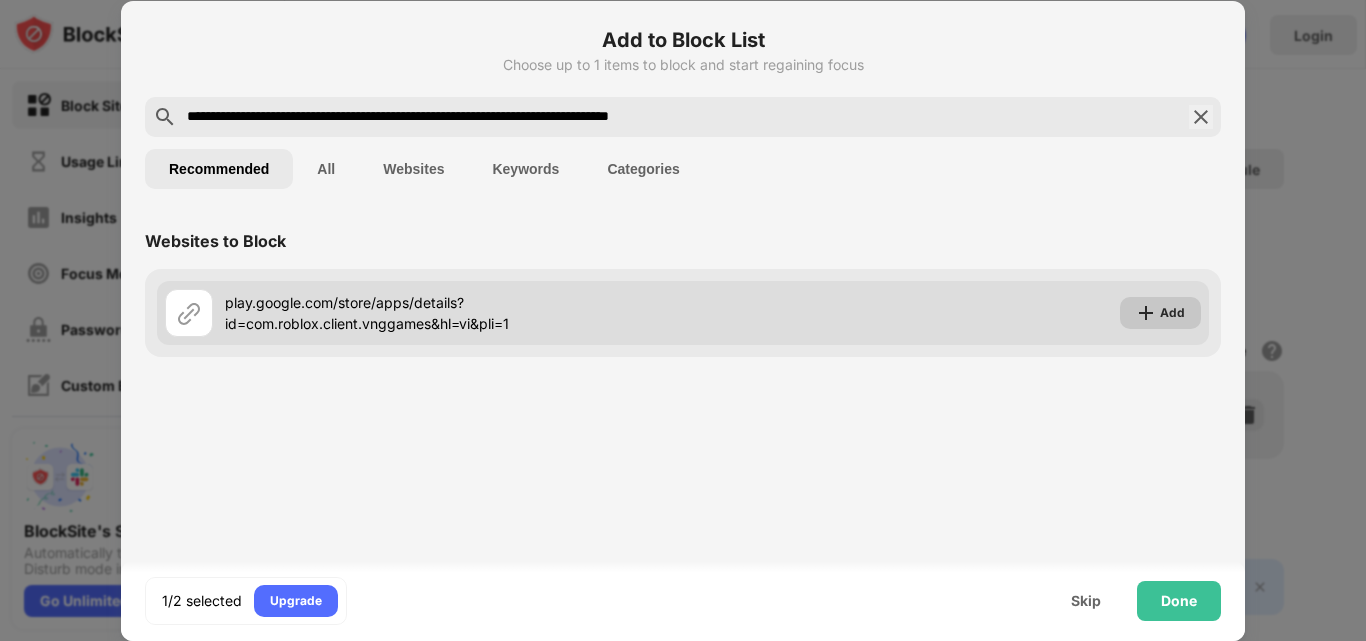 type on "**********" 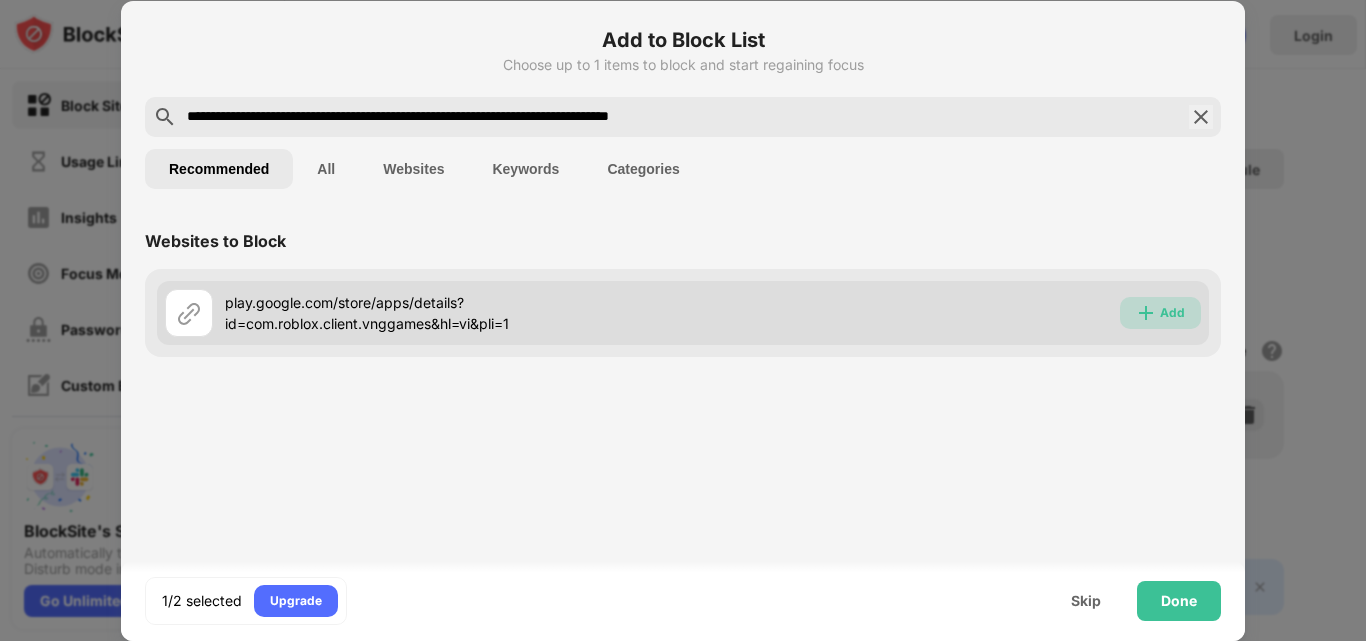 click at bounding box center (1146, 313) 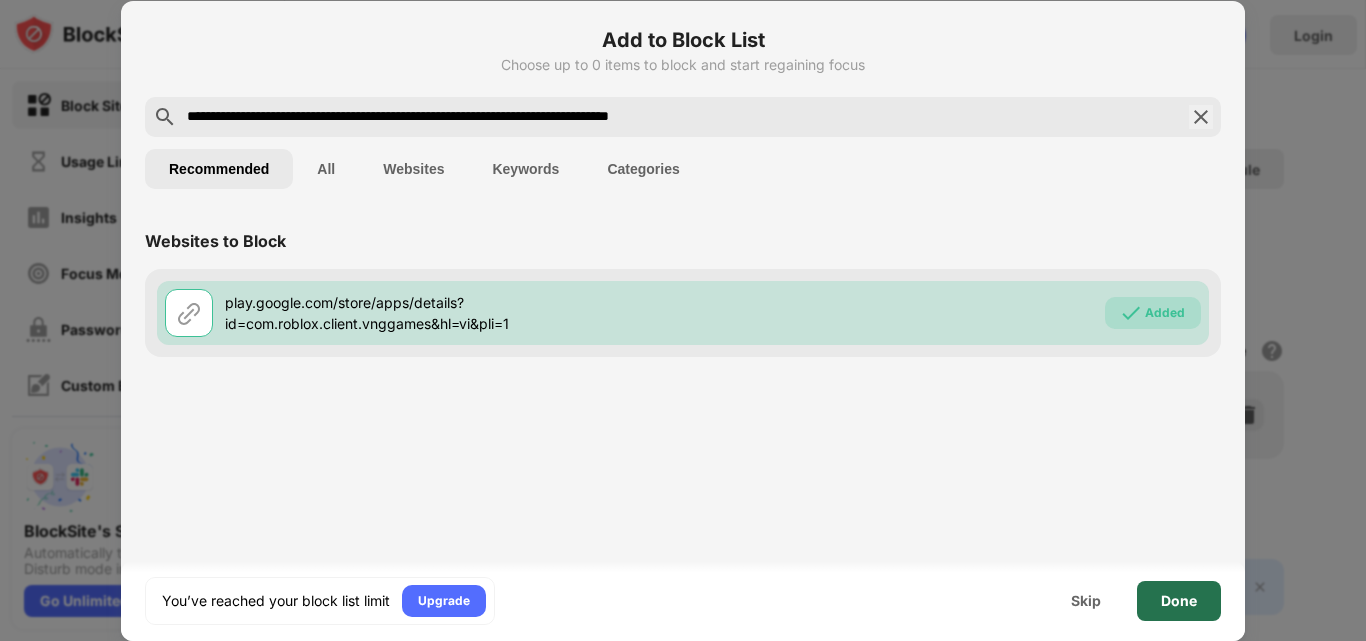 click on "Done" at bounding box center [1179, 601] 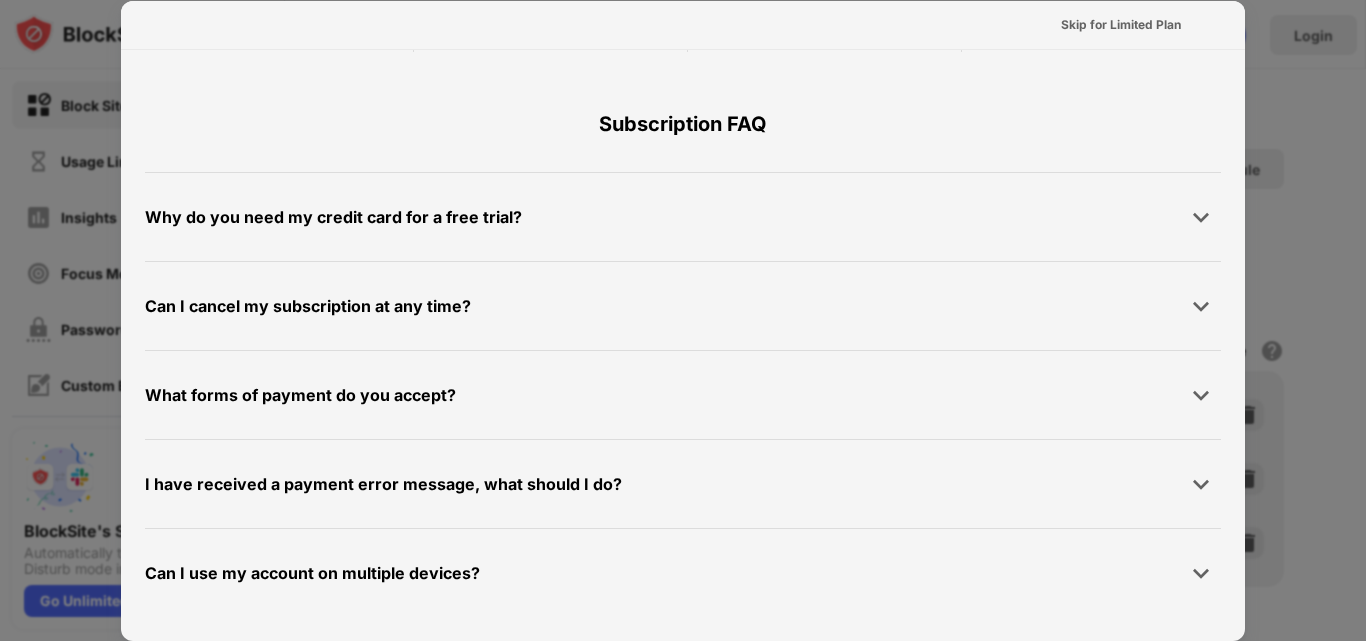 scroll, scrollTop: 0, scrollLeft: 0, axis: both 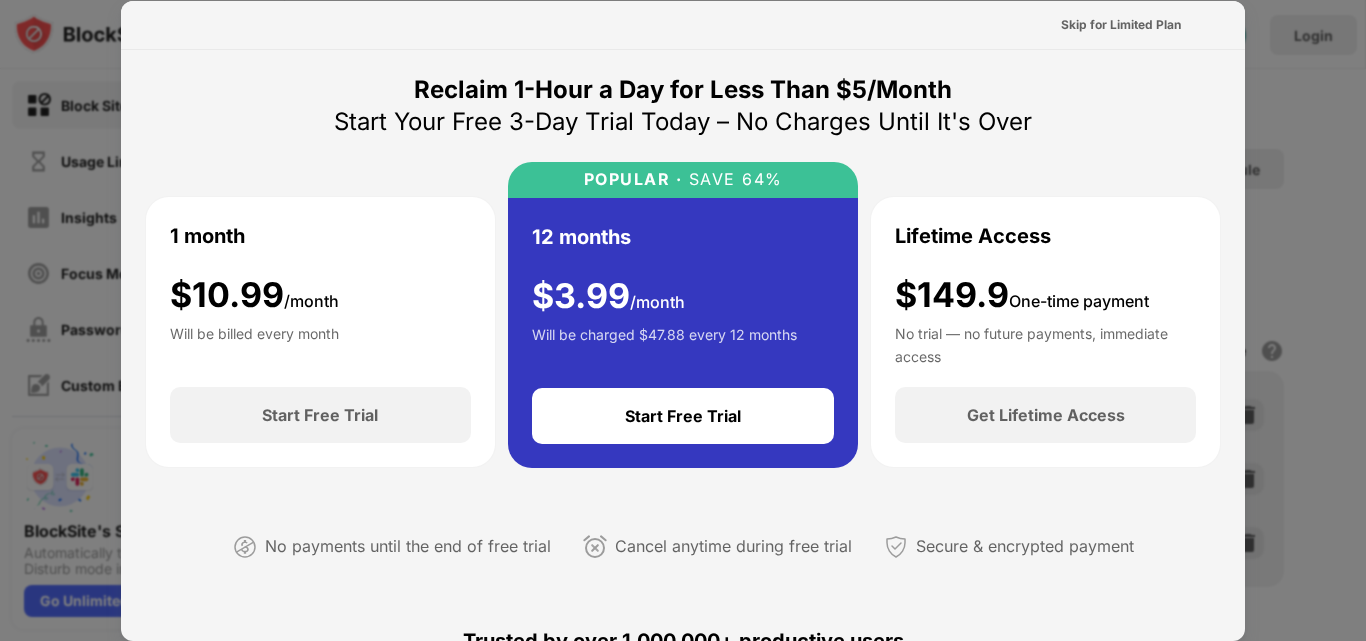 click on "Reclaim 1-Hour a Day for Less Than $5/Month Start Your Free 3-Day Trial Today – No Charges Until It's Over 1 month $ 10.99  /month Will be billed every month Start Free Trial POPULAR ·   SAVE 64% 12 months $ 3.99  /month Will be charged $47.88 every 12 months Start Free Trial Lifetime Access $149.9  One-time payment No trial — no future payments, immediate access Get Lifetime Access No payments until the end of free trial Cancel anytime during free trial Secure & encrypted payment" at bounding box center [683, 334] 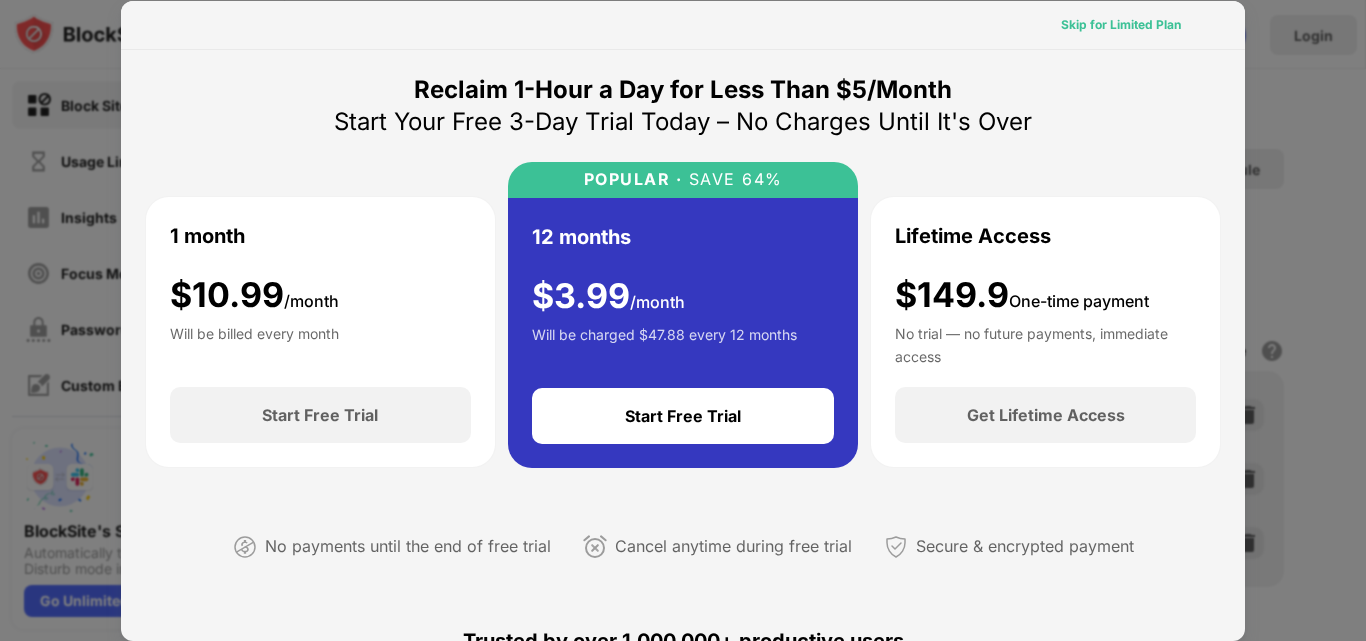 click on "Skip for Limited Plan" at bounding box center [1121, 25] 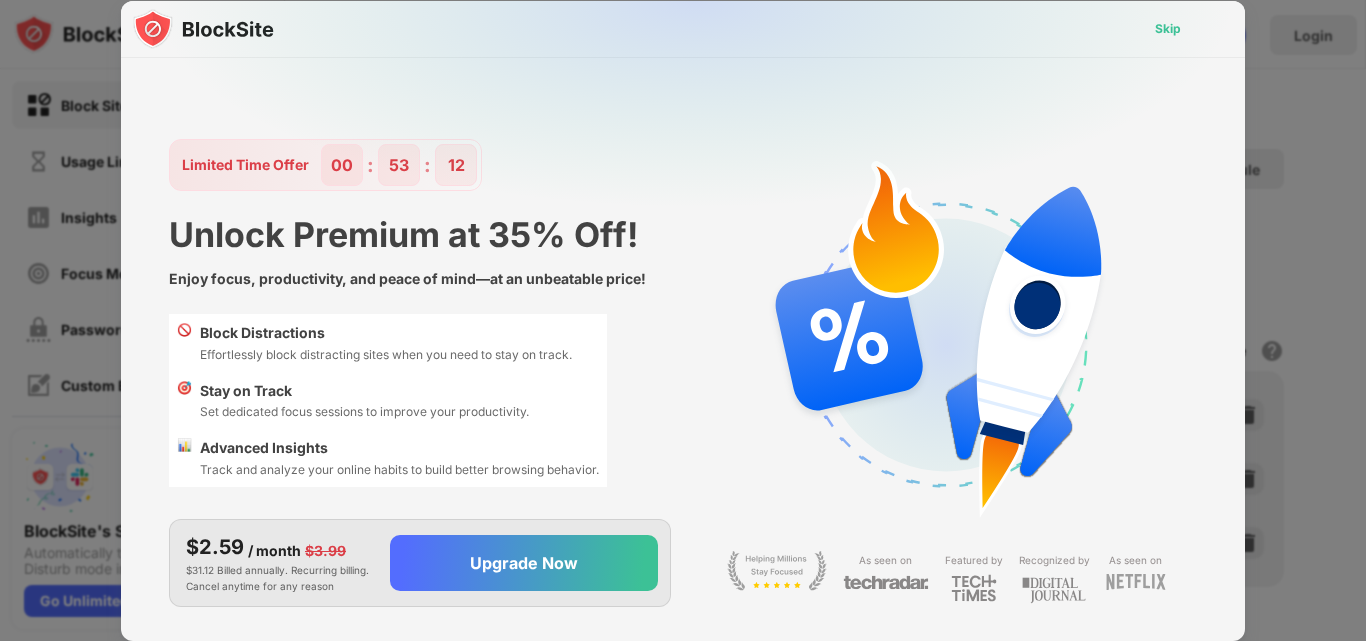 click on "Skip" at bounding box center [1168, 29] 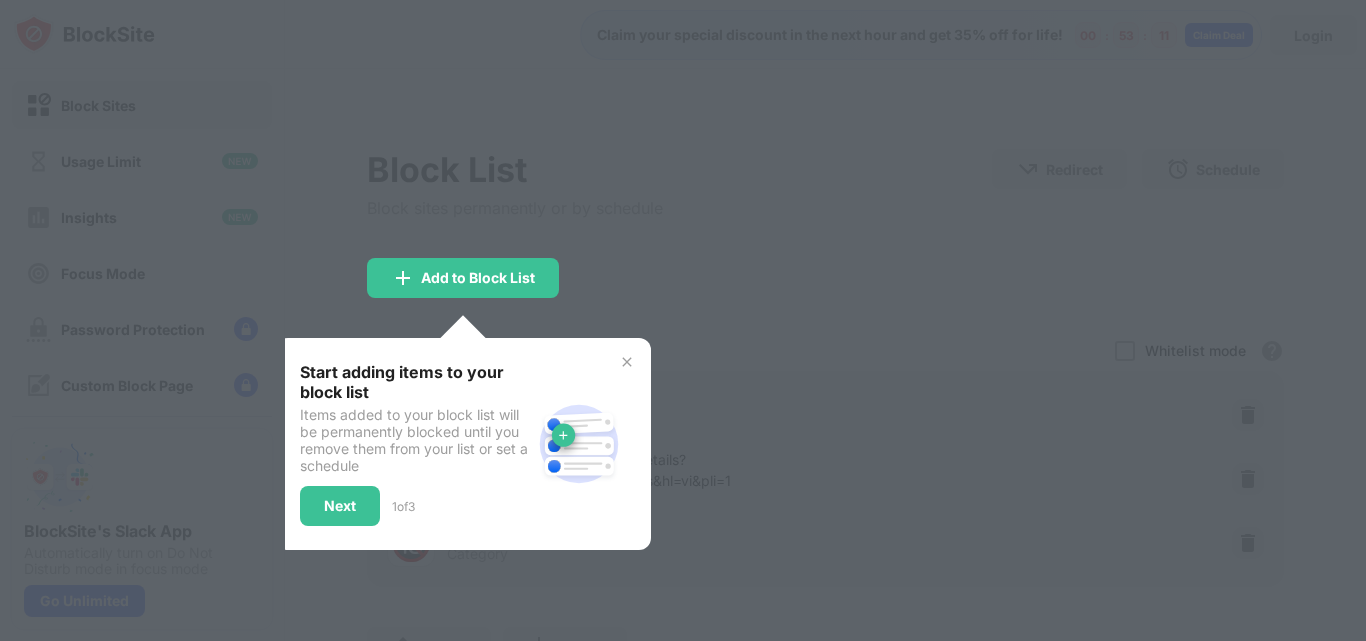 click at bounding box center (683, 320) 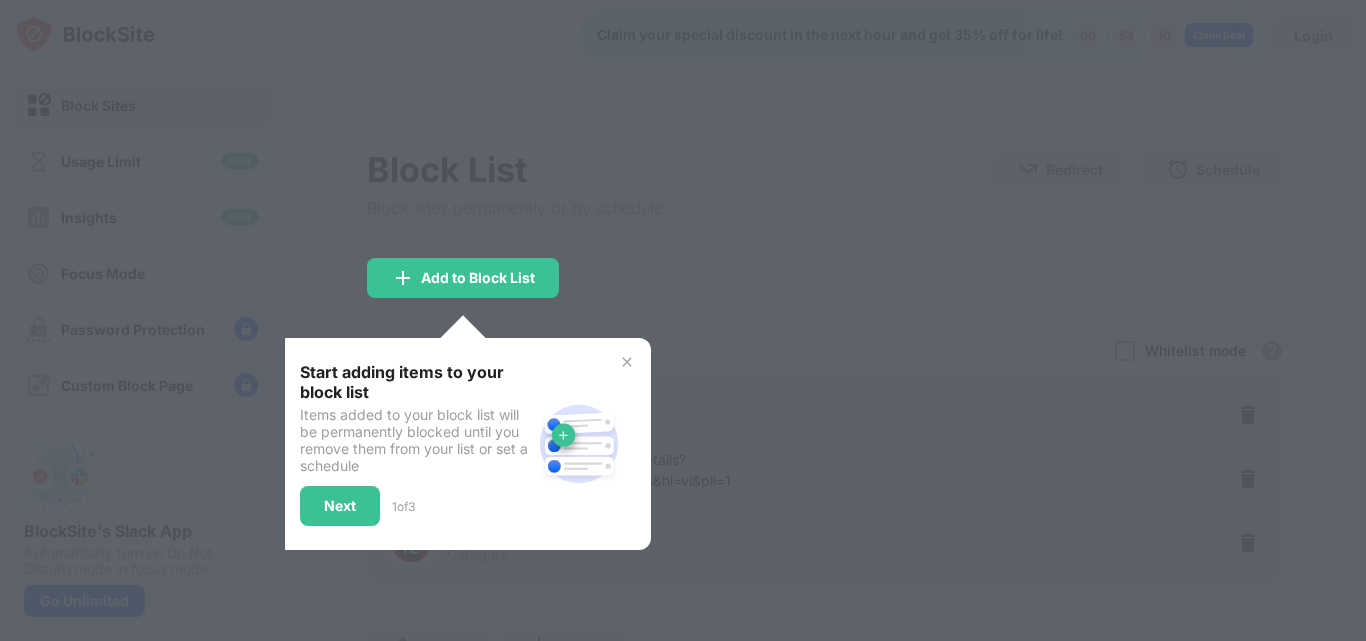 click on "Start adding items to your block list Items added to your block list will be permanently blocked until you remove them from your list or set a schedule Next 1  of  3" at bounding box center [463, 444] 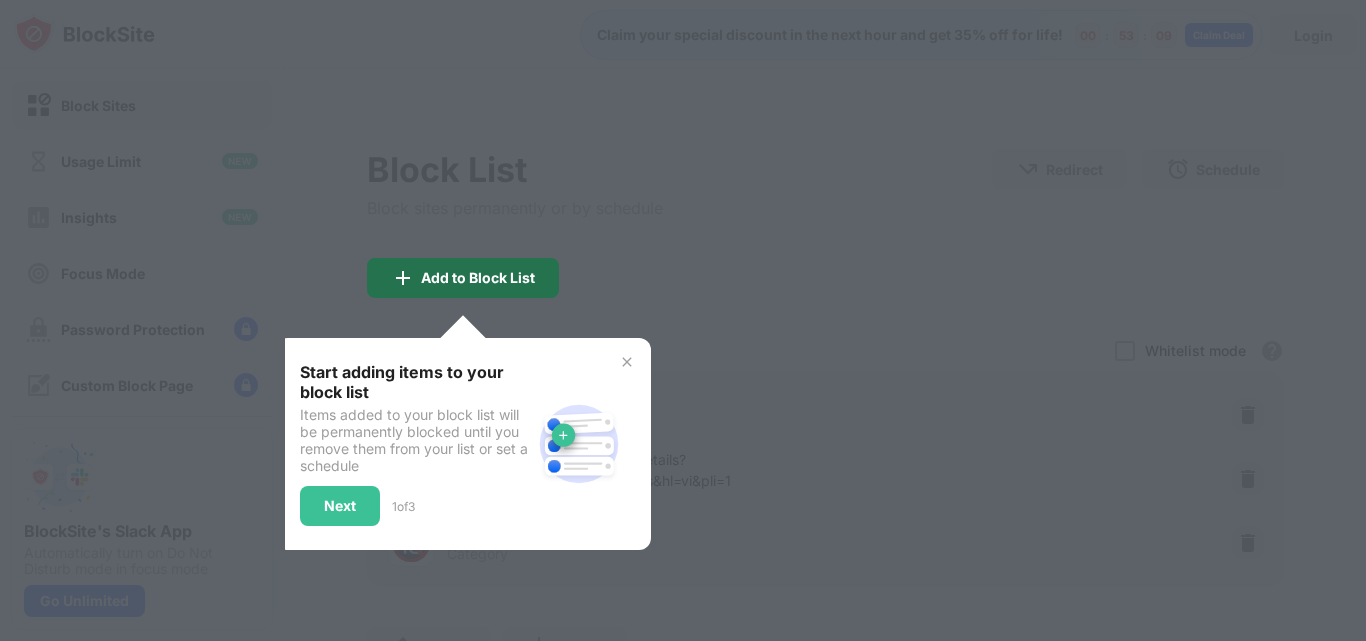 click on "Add to Block List" at bounding box center (463, 278) 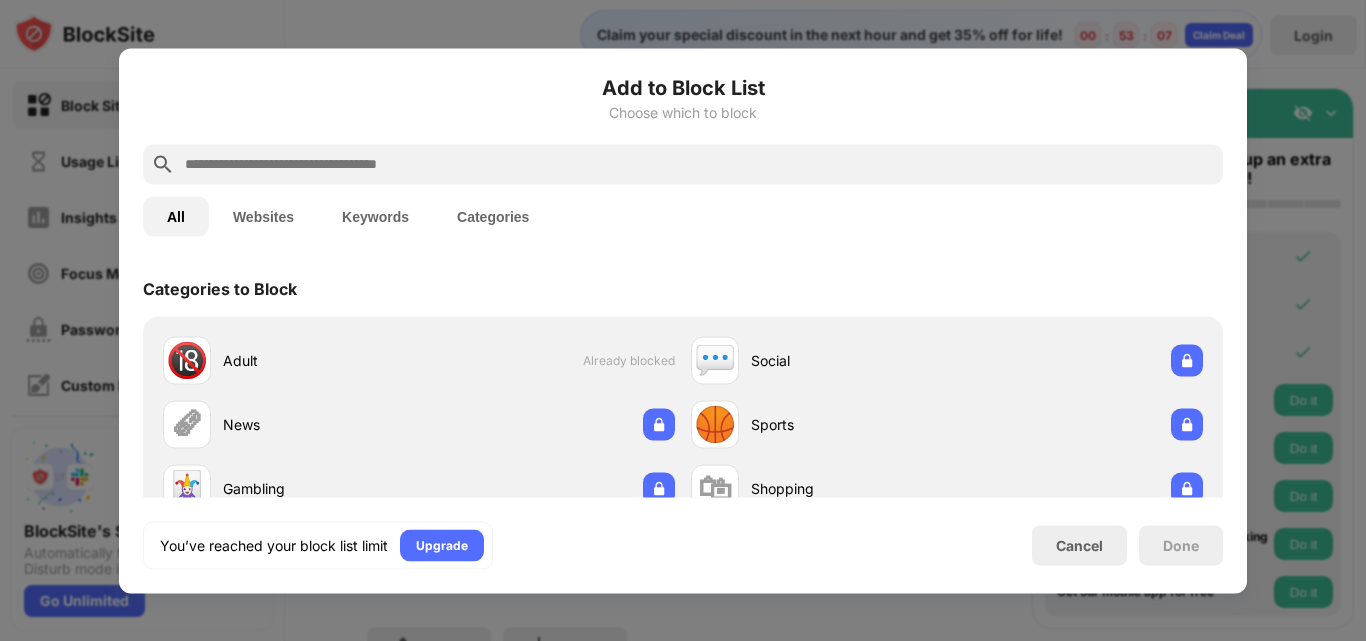 click at bounding box center [699, 164] 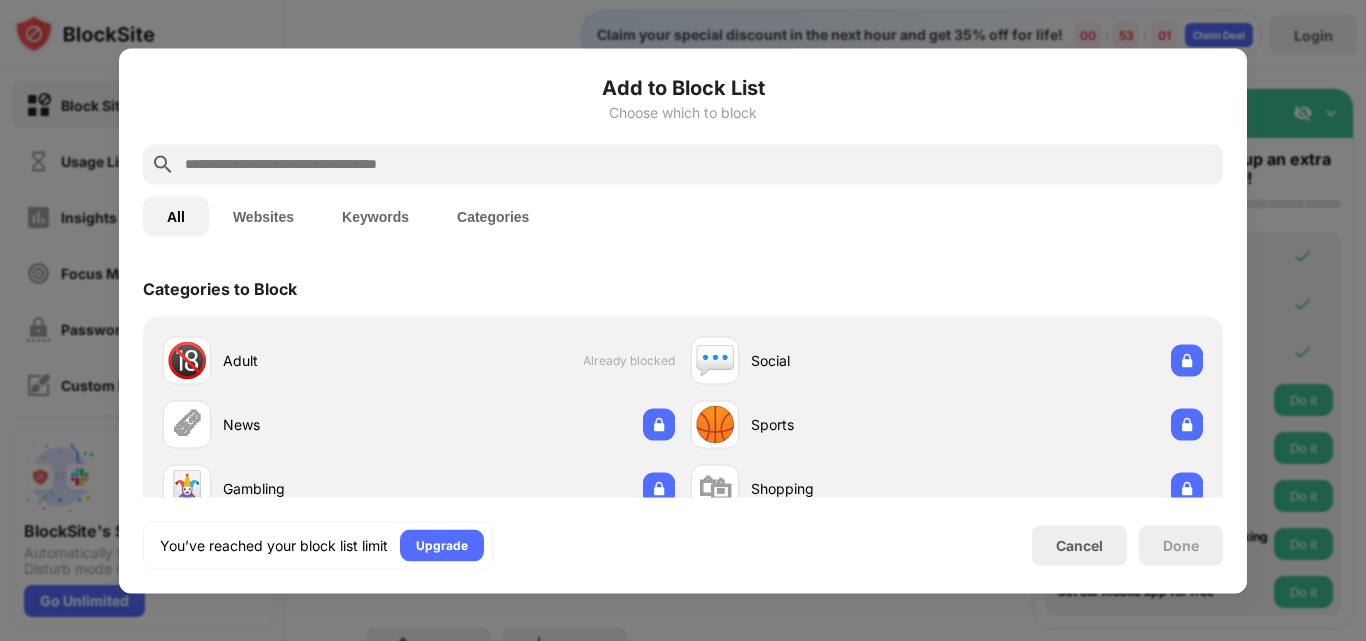 click on "Websites" at bounding box center (263, 216) 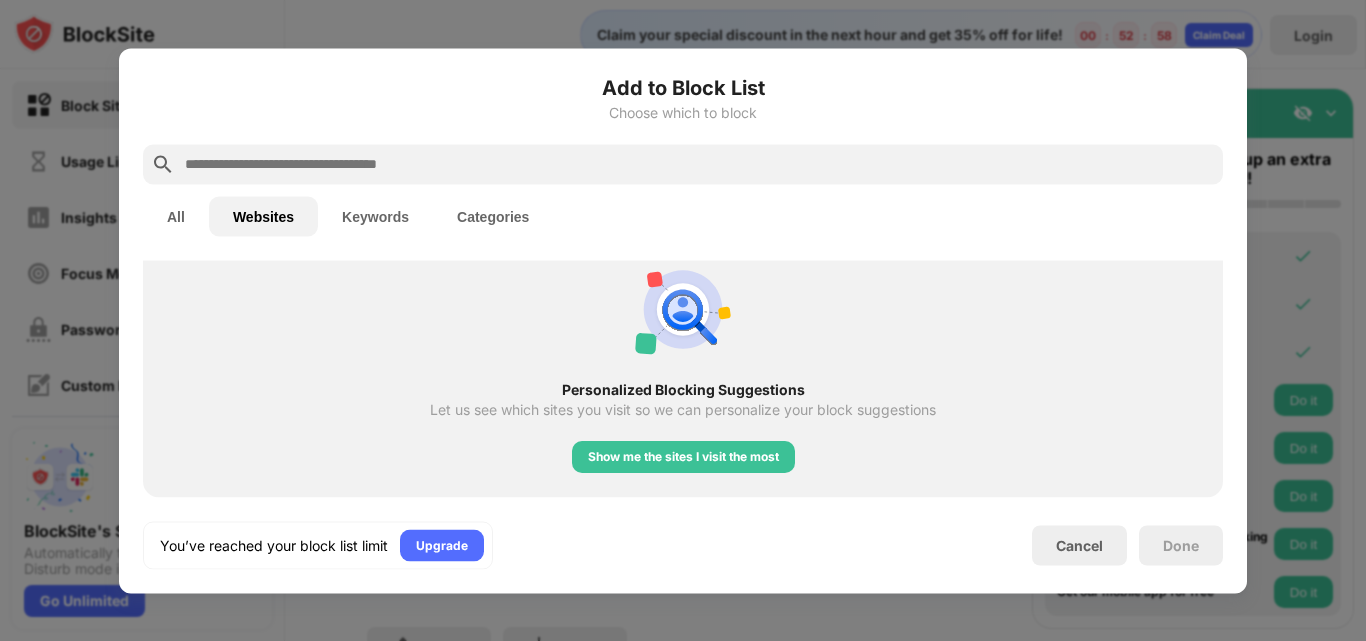scroll, scrollTop: 490, scrollLeft: 0, axis: vertical 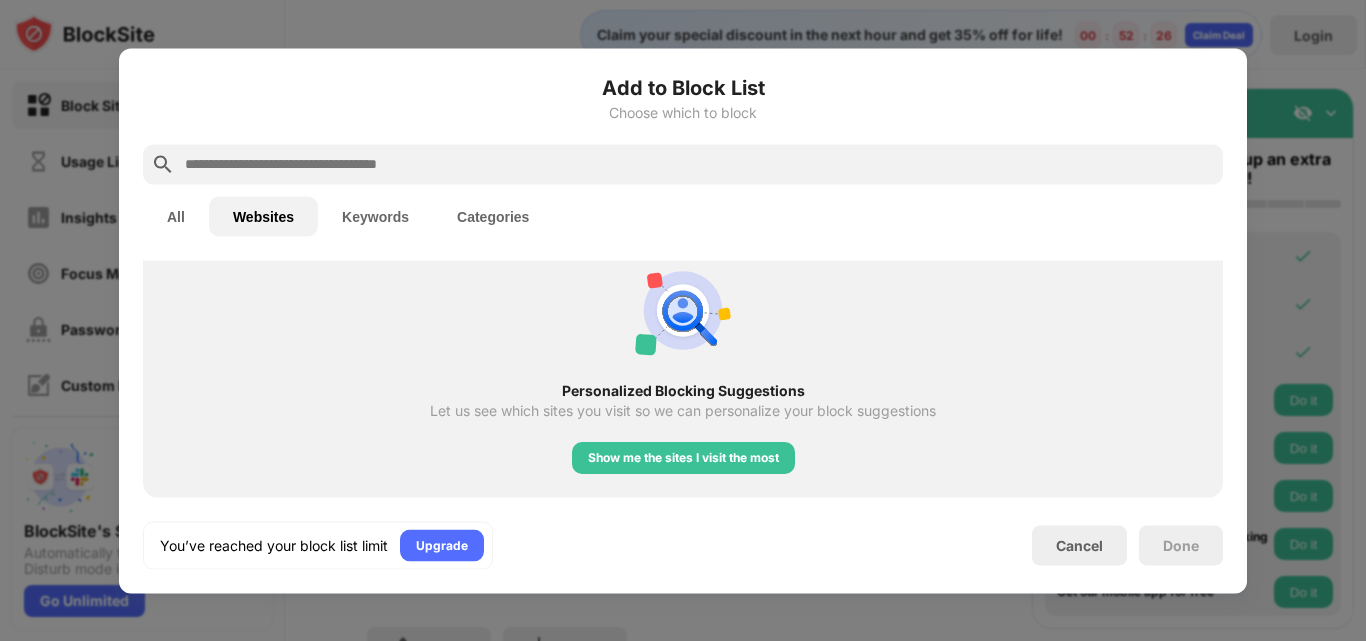 click at bounding box center [683, 320] 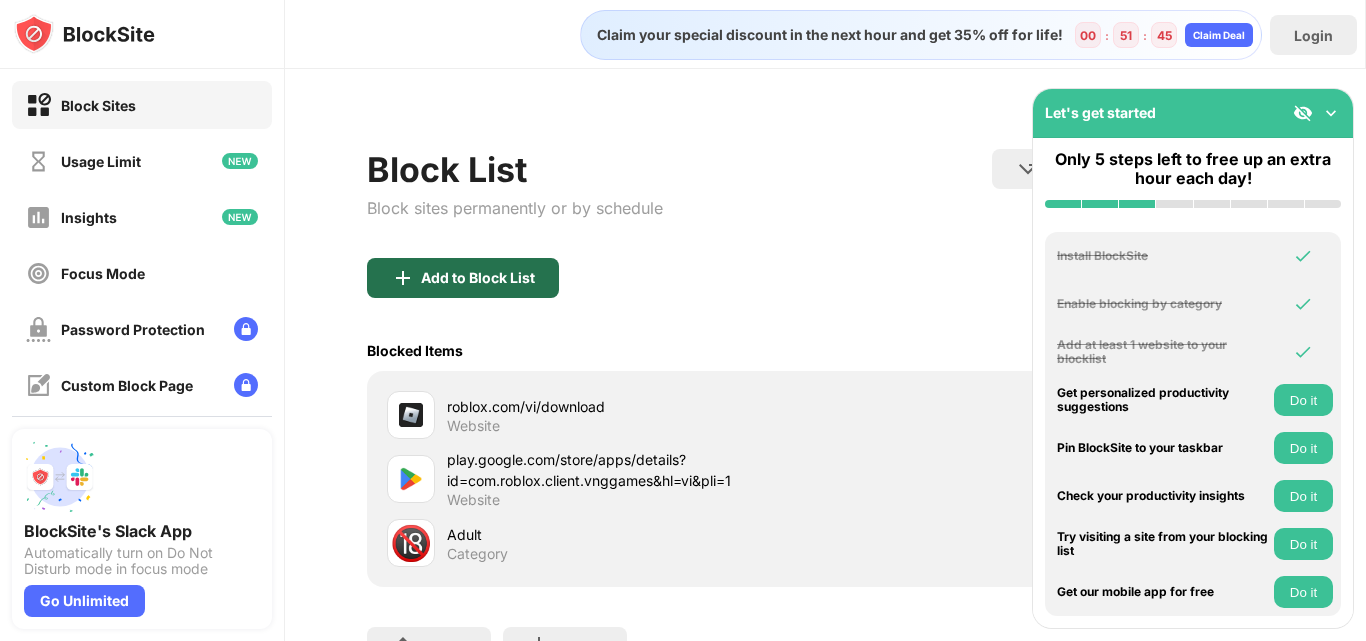click on "Add to Block List" at bounding box center (478, 278) 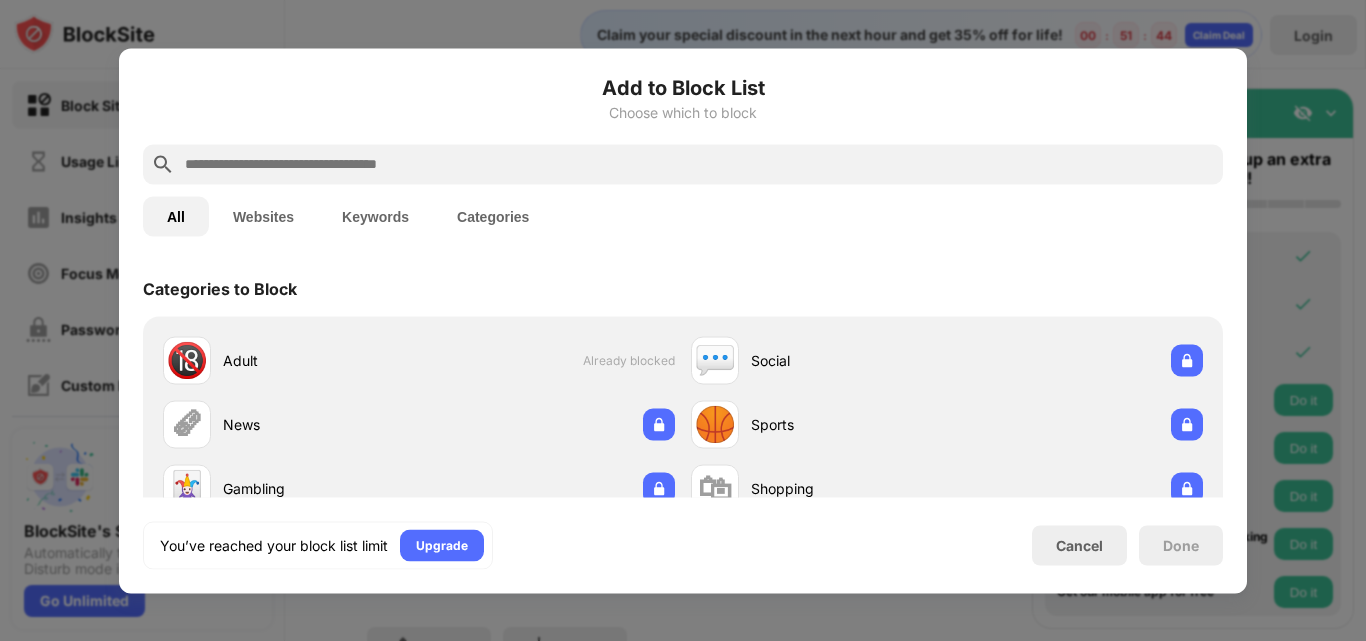 click at bounding box center [699, 164] 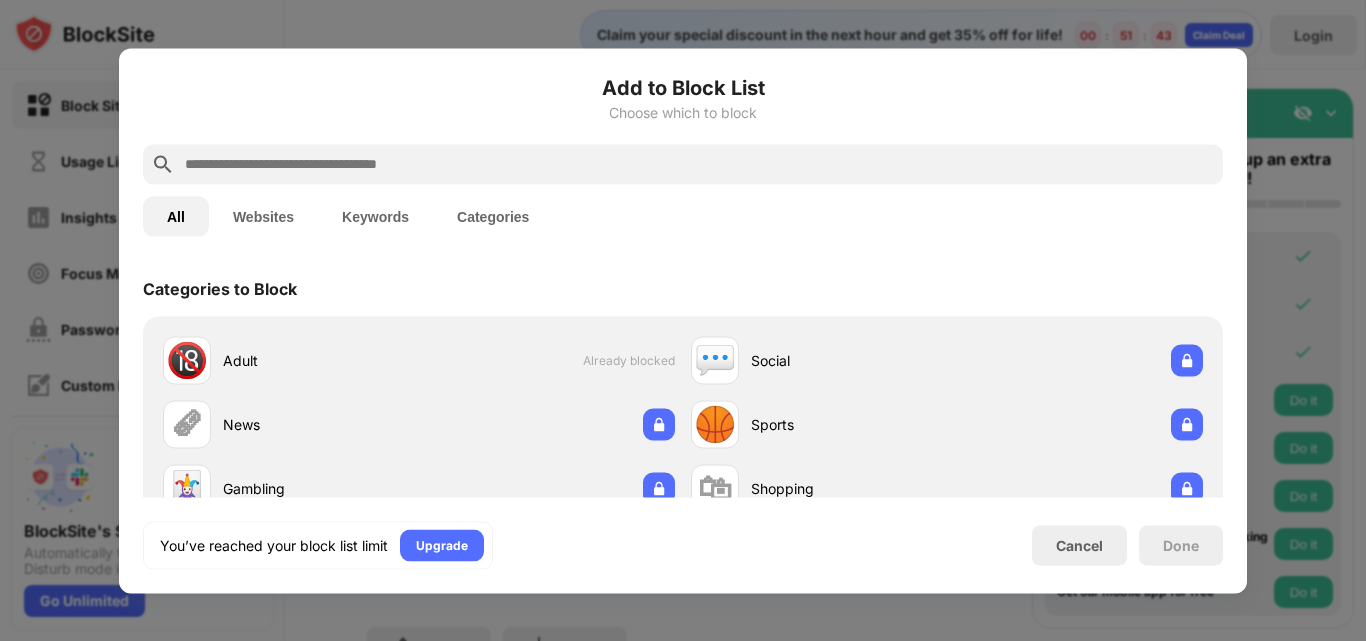 paste on "**********" 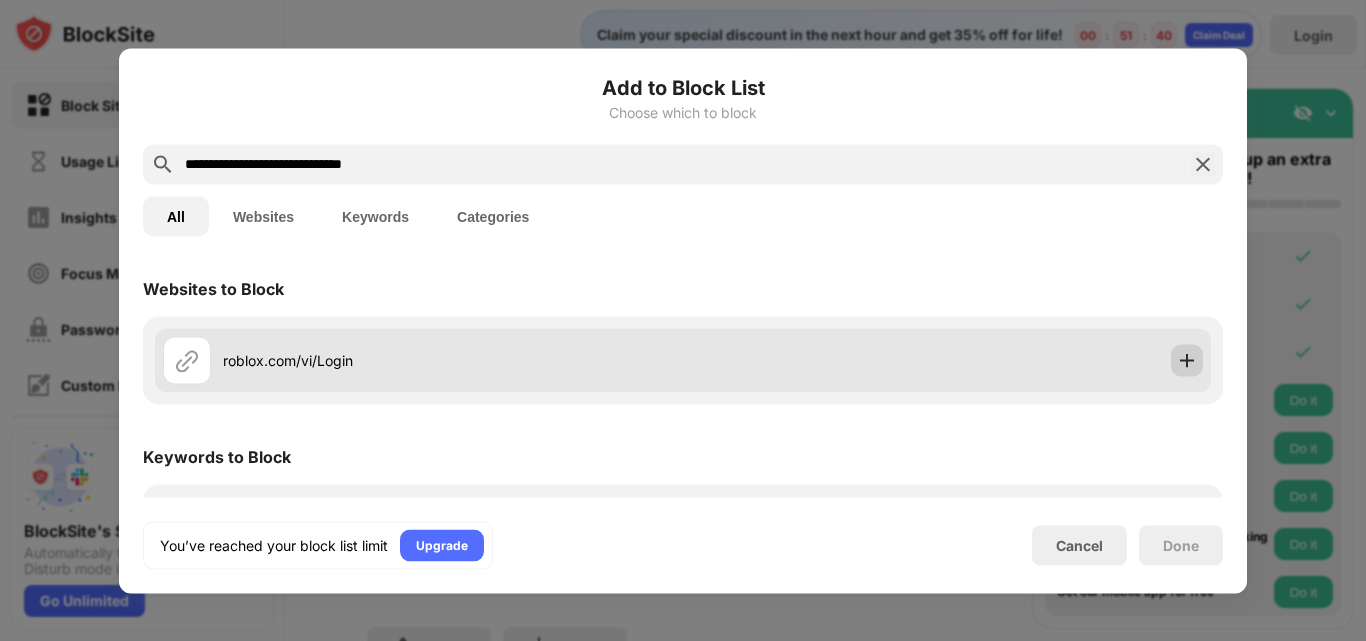 type on "**********" 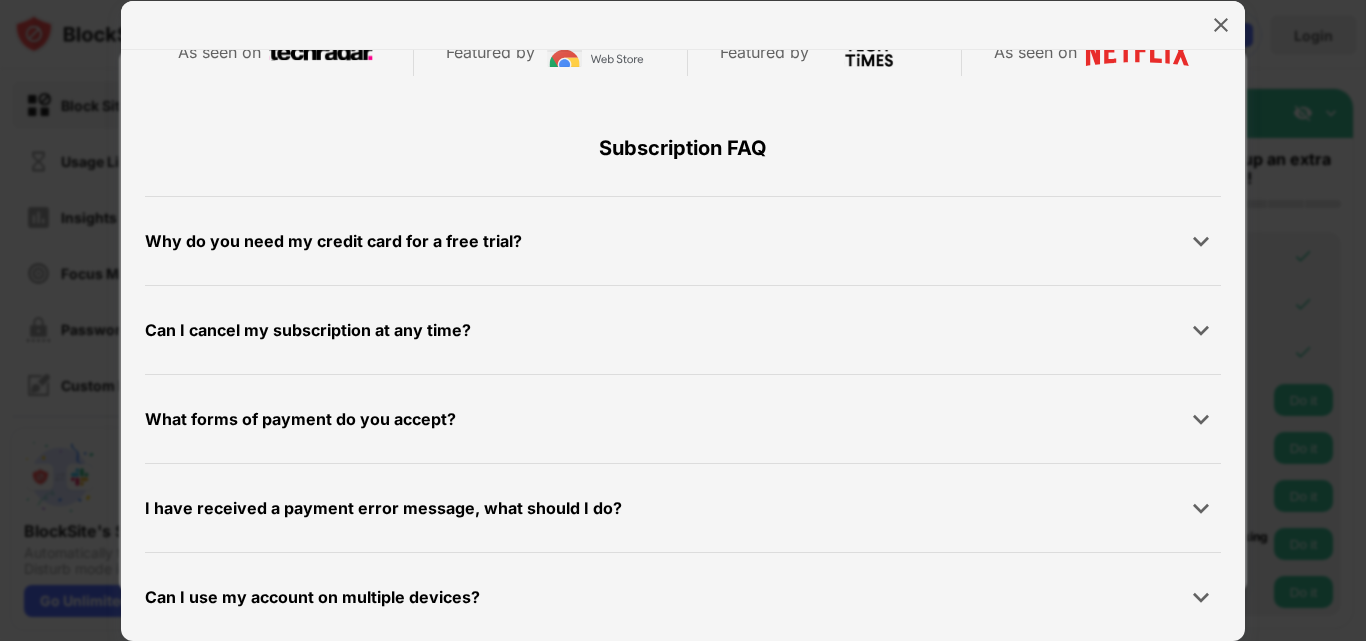 scroll, scrollTop: 0, scrollLeft: 0, axis: both 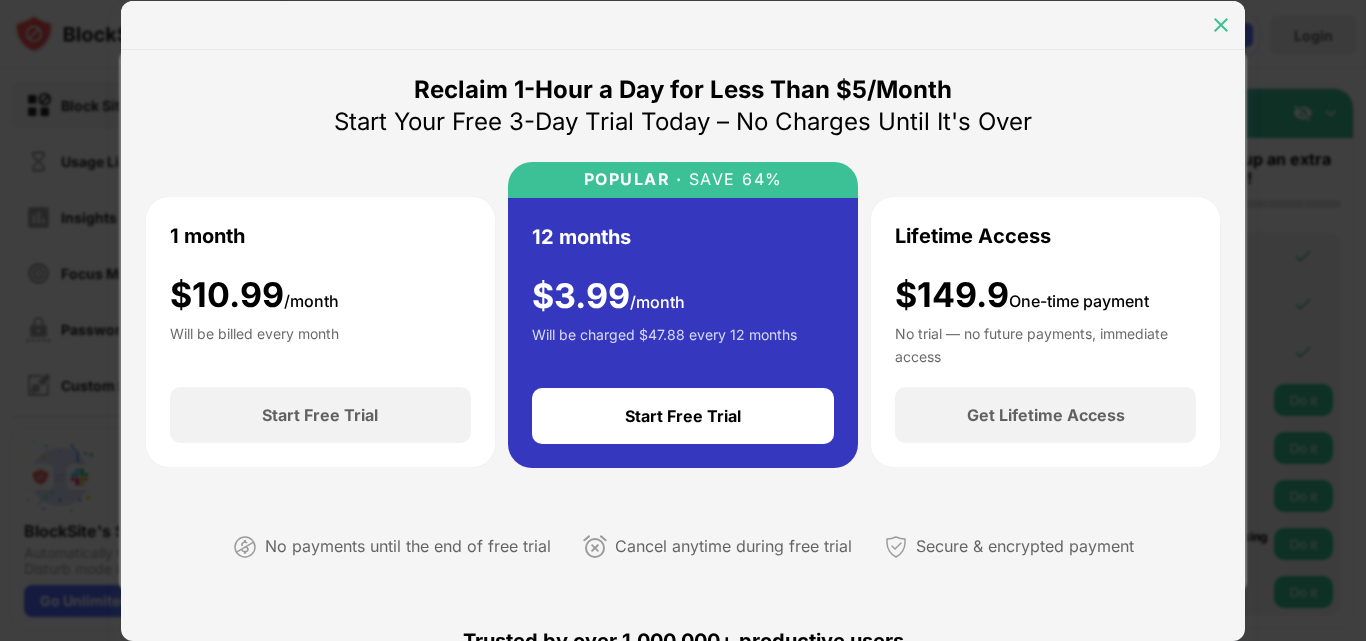 click at bounding box center [1221, 25] 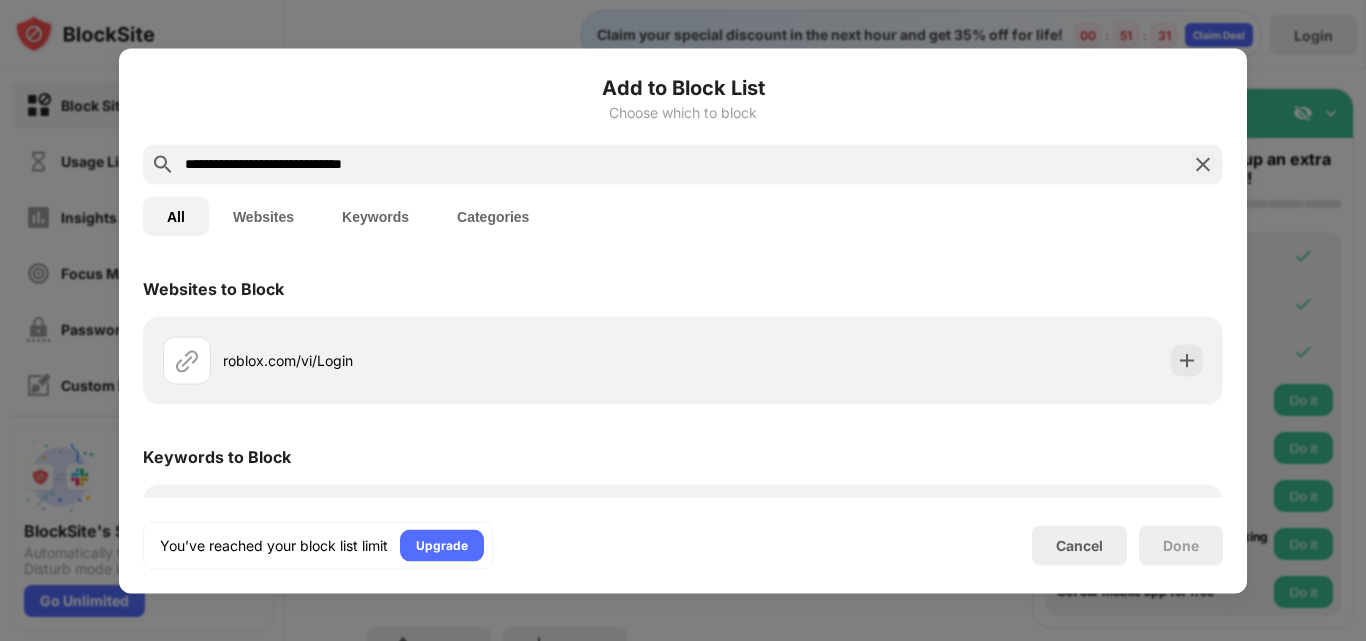 scroll, scrollTop: 75, scrollLeft: 0, axis: vertical 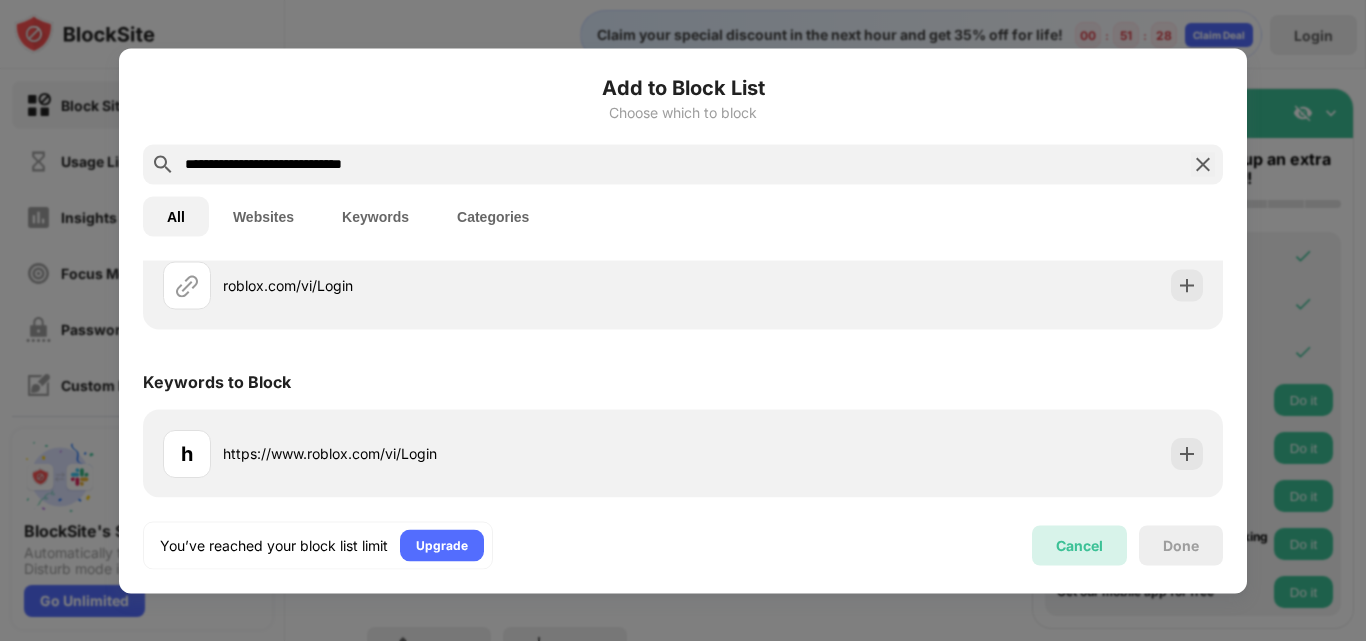click on "Cancel" at bounding box center [1079, 545] 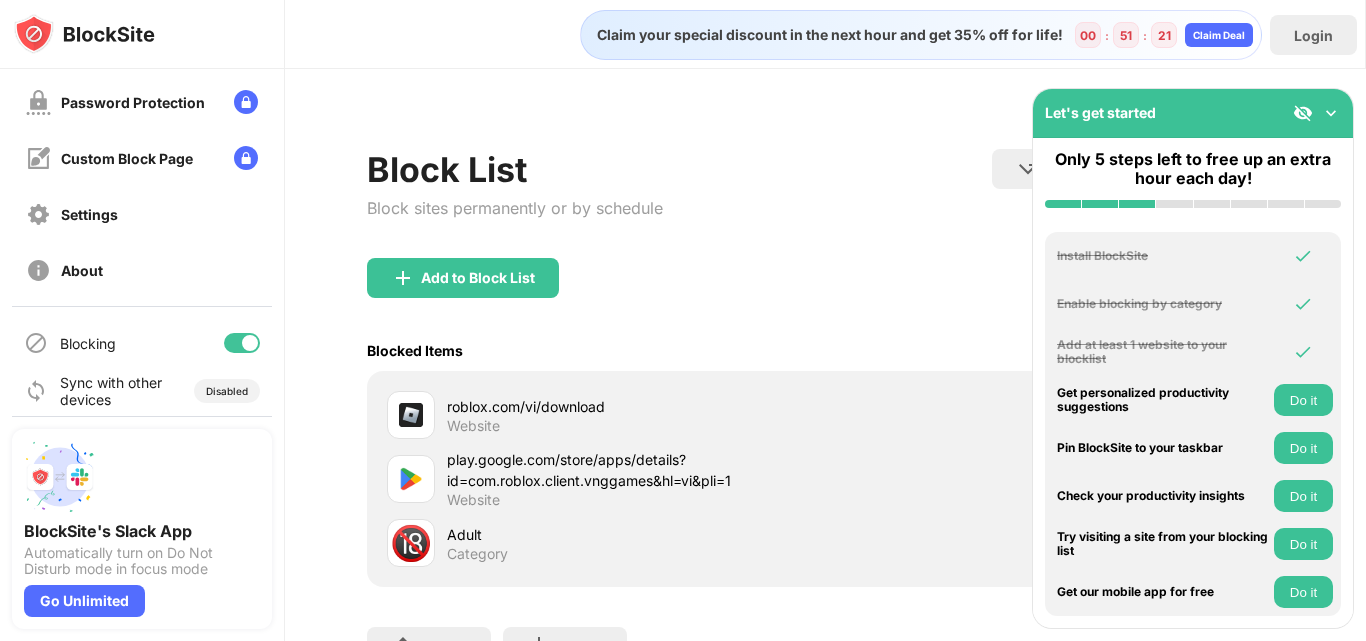 scroll, scrollTop: 238, scrollLeft: 0, axis: vertical 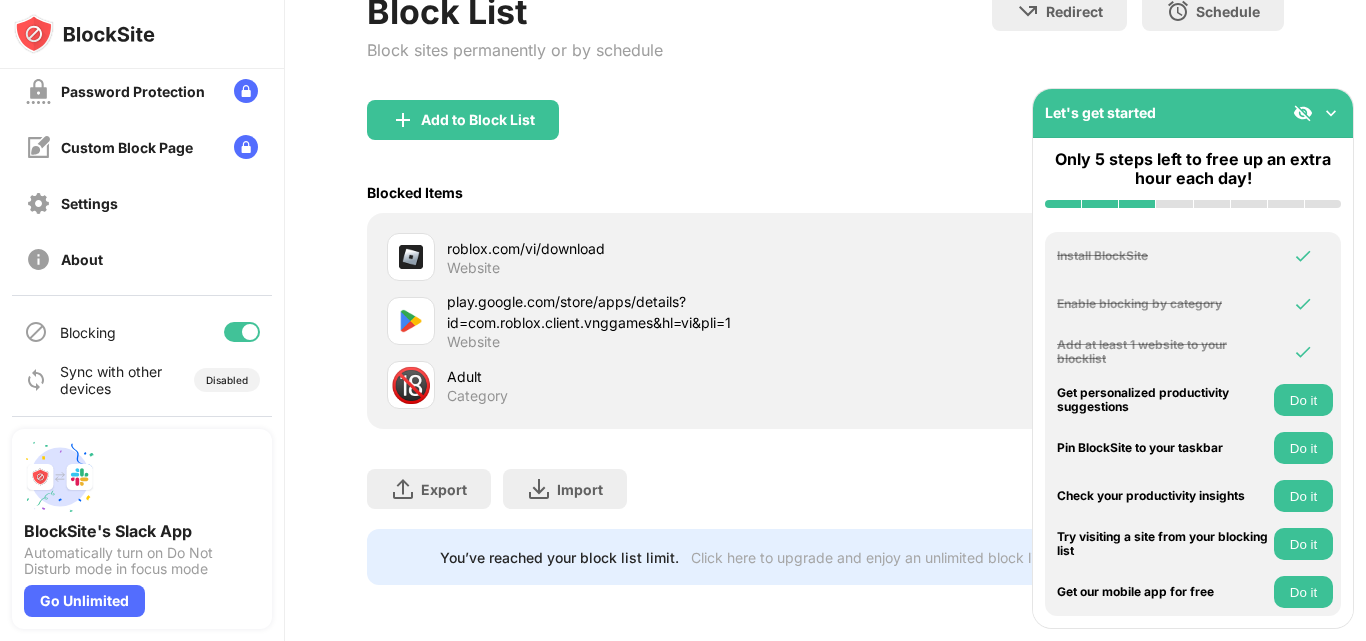 click on "roblox.com/vi/download Website" at bounding box center [825, 257] 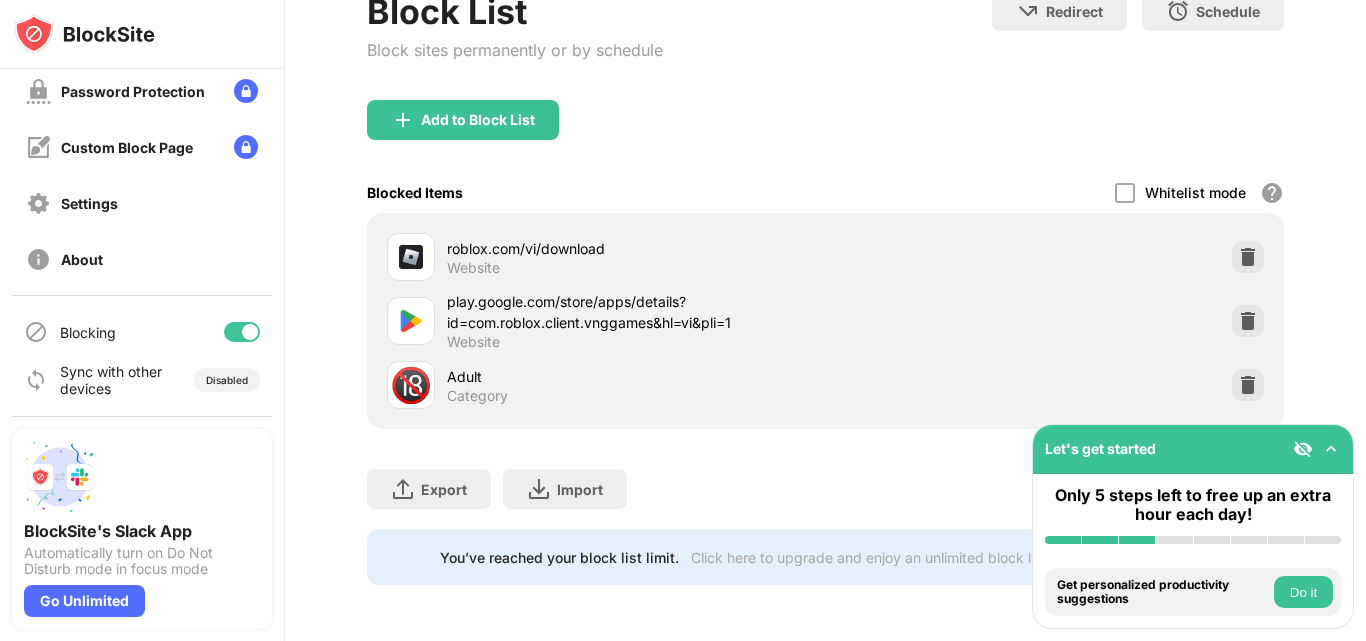 scroll, scrollTop: 236, scrollLeft: 15, axis: both 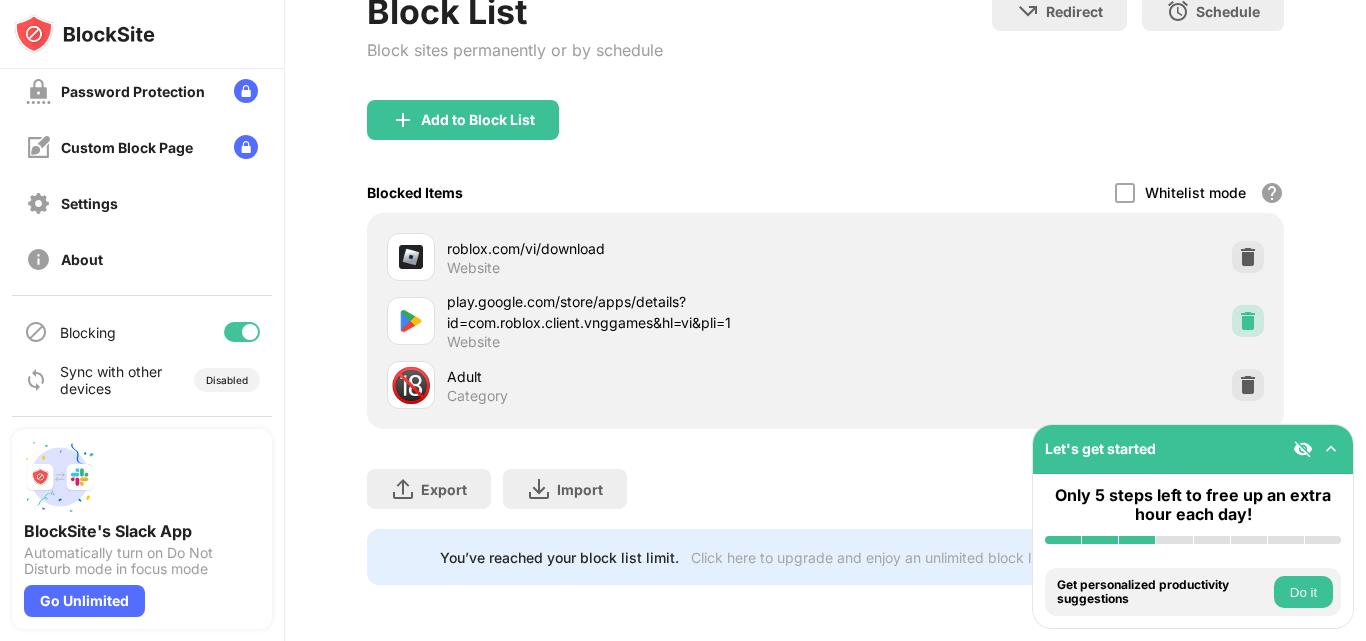 click at bounding box center [1248, 321] 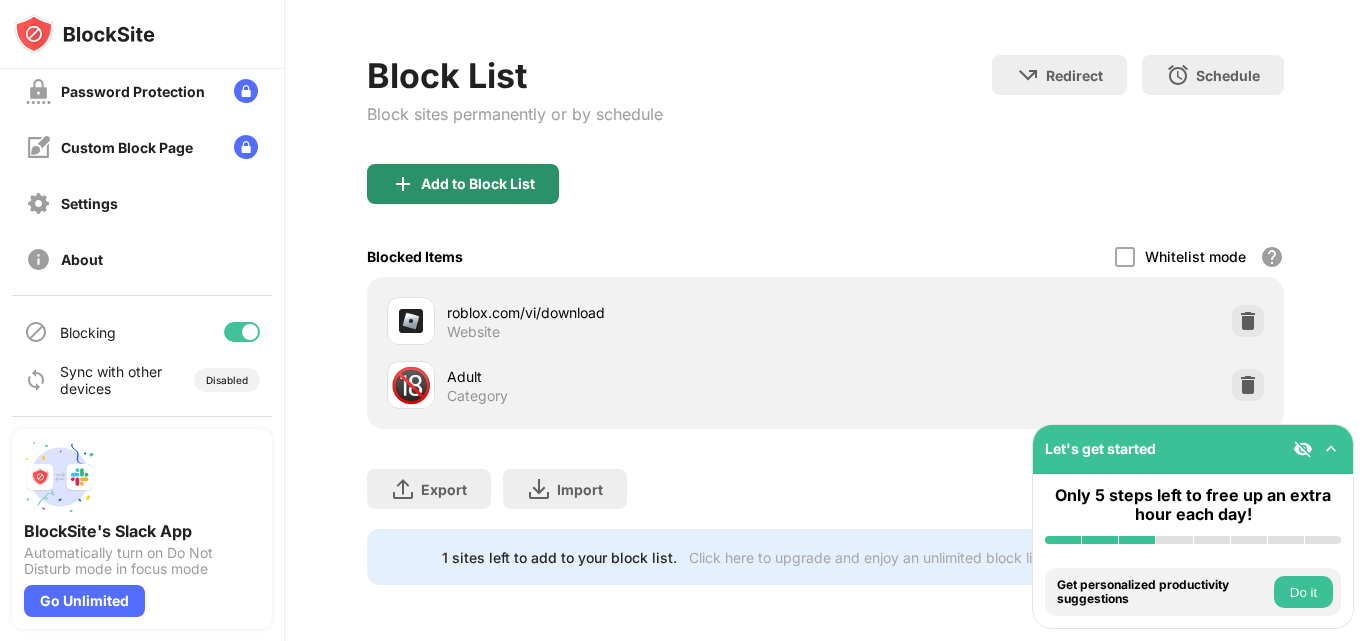 click on "Add to Block List" at bounding box center [463, 184] 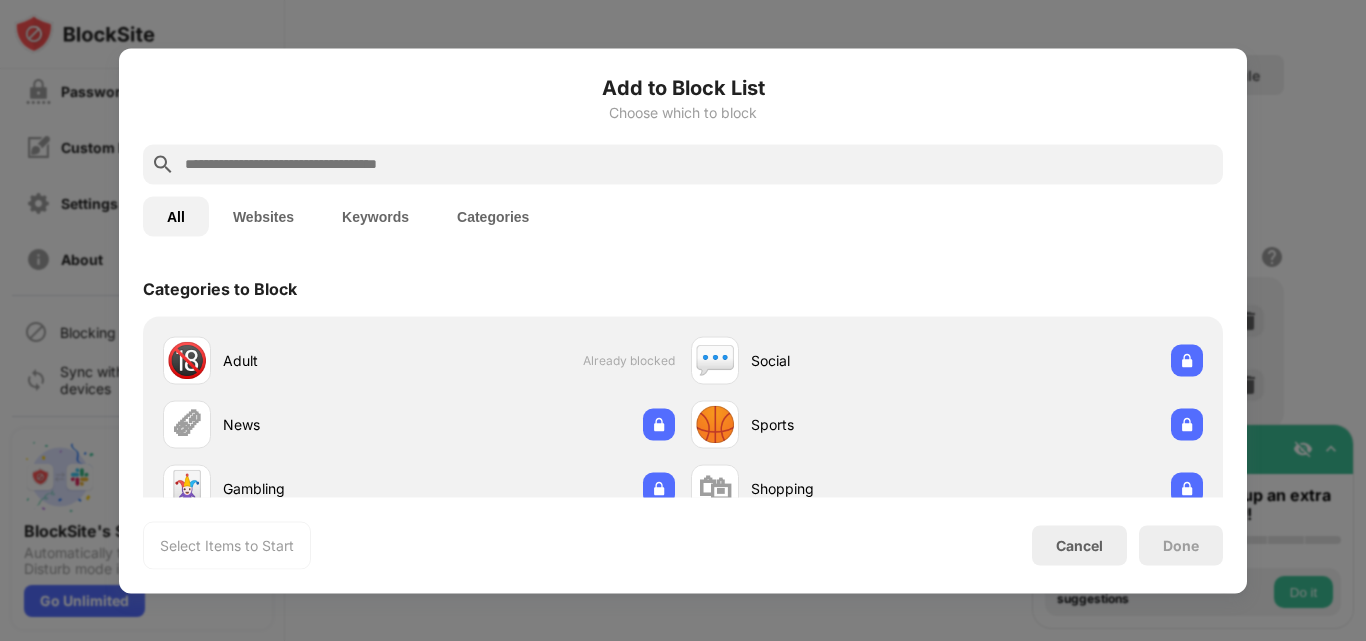 click at bounding box center (699, 164) 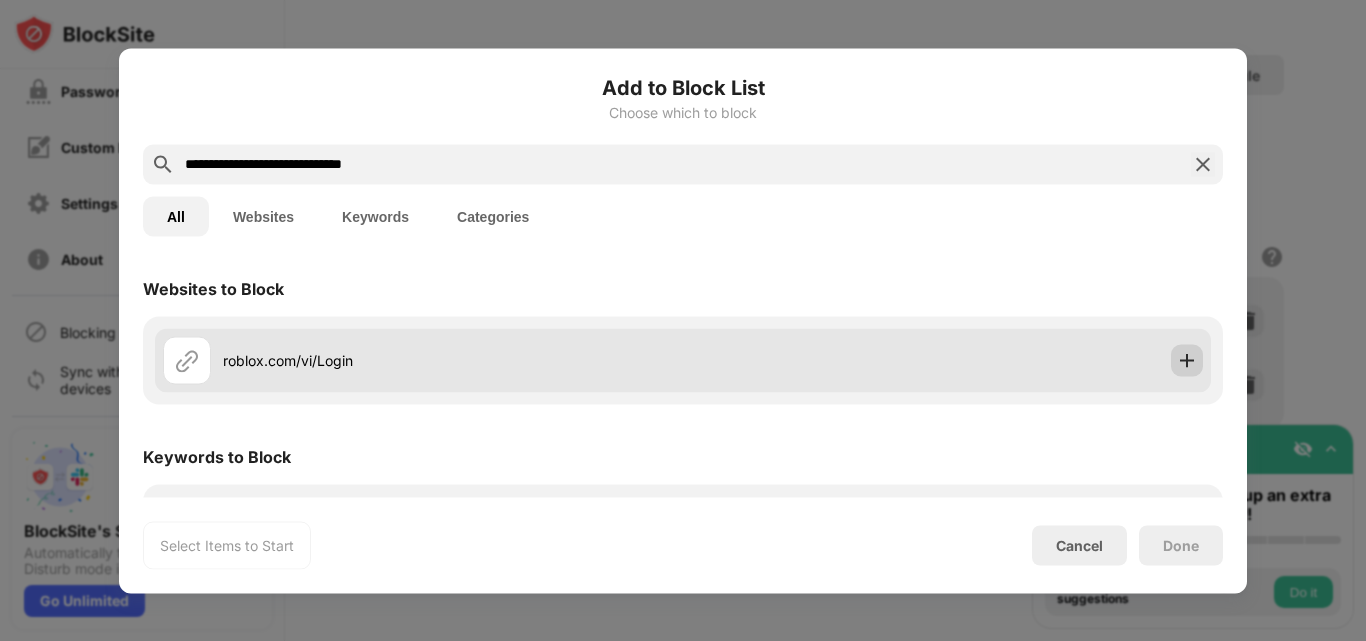 type on "**********" 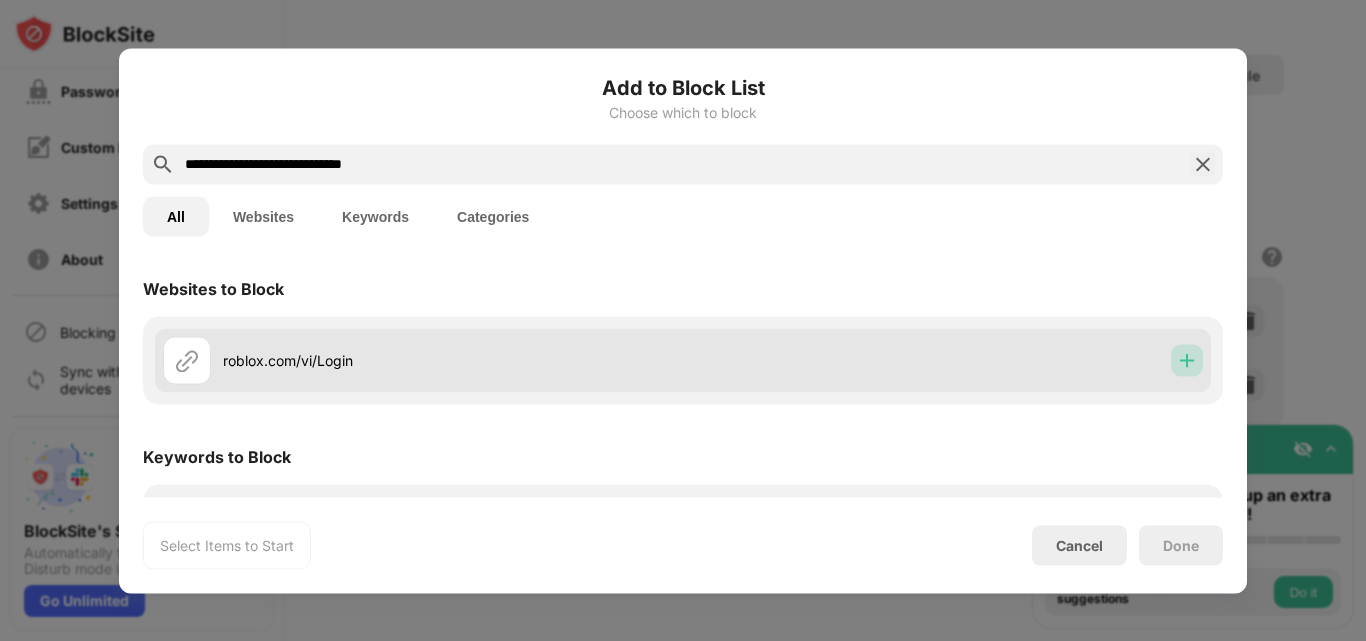 click at bounding box center [1187, 360] 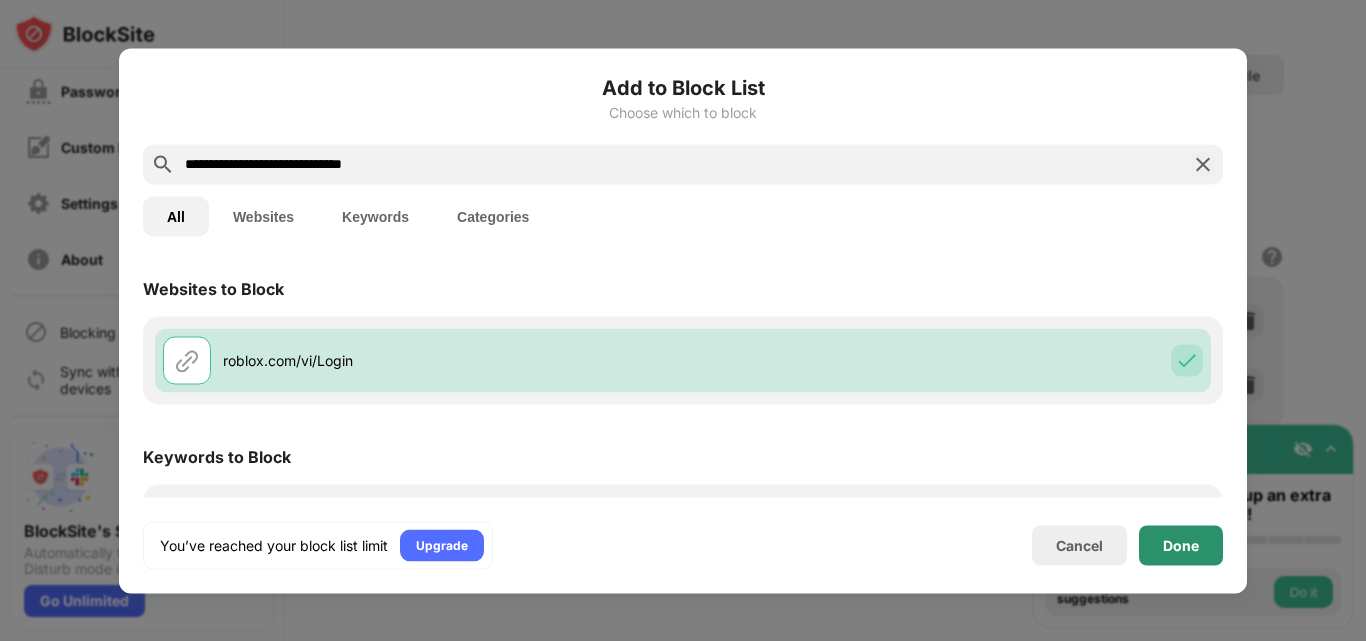 click on "Done" at bounding box center (1181, 545) 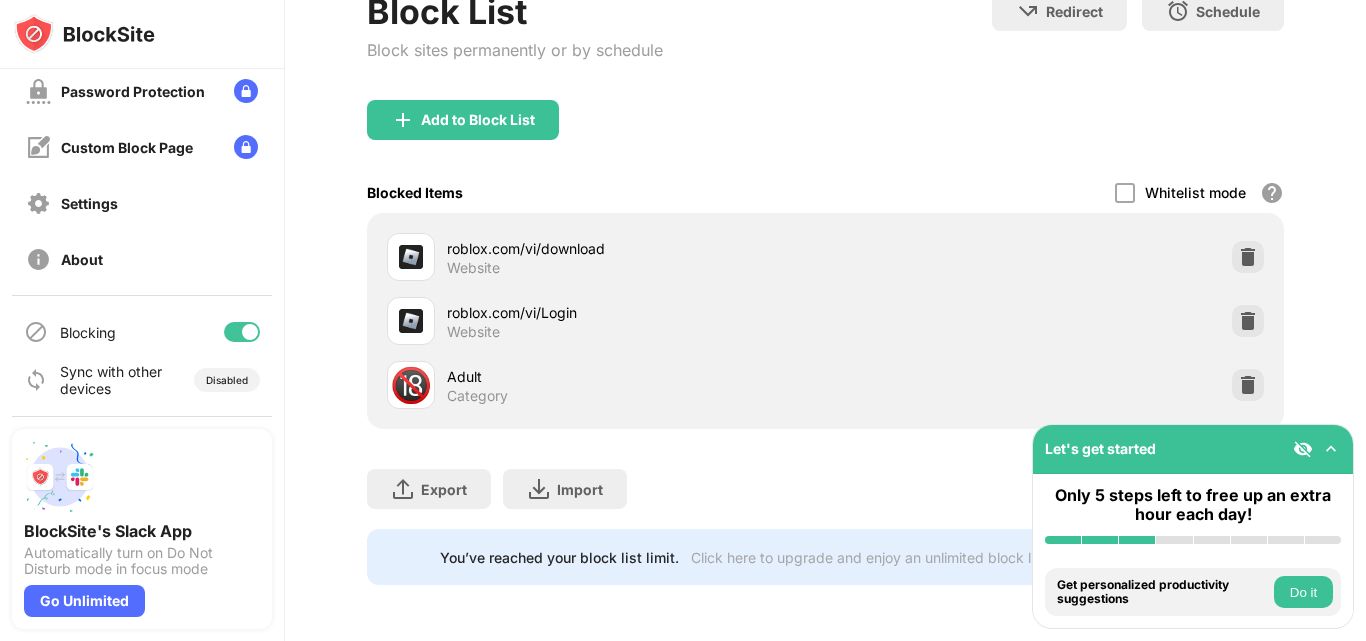 scroll, scrollTop: 236, scrollLeft: 15, axis: both 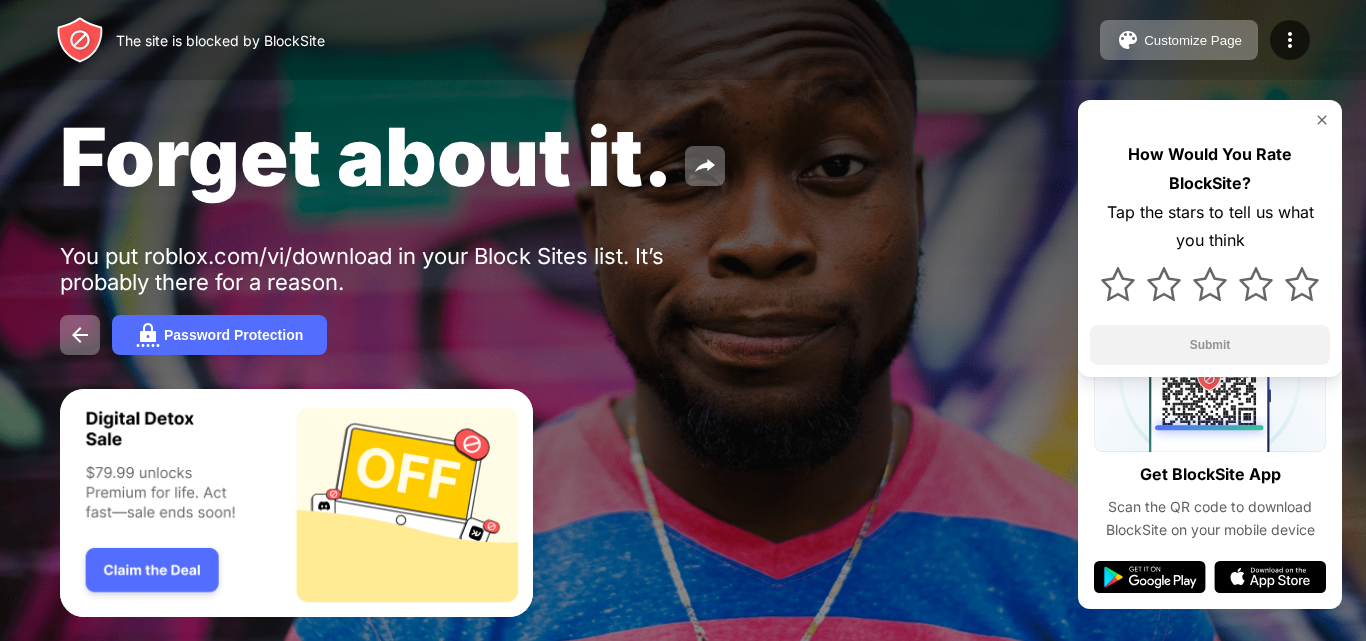 click on "Forget about it." at bounding box center (558, 156) 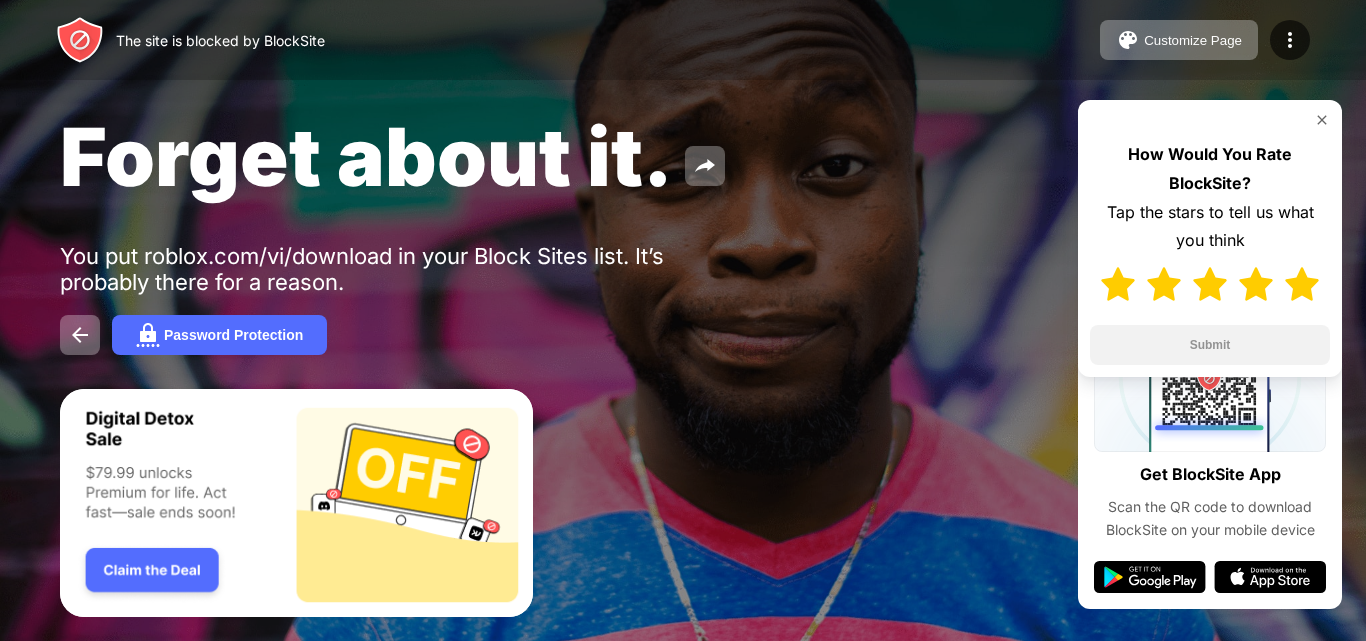 click at bounding box center [1302, 284] 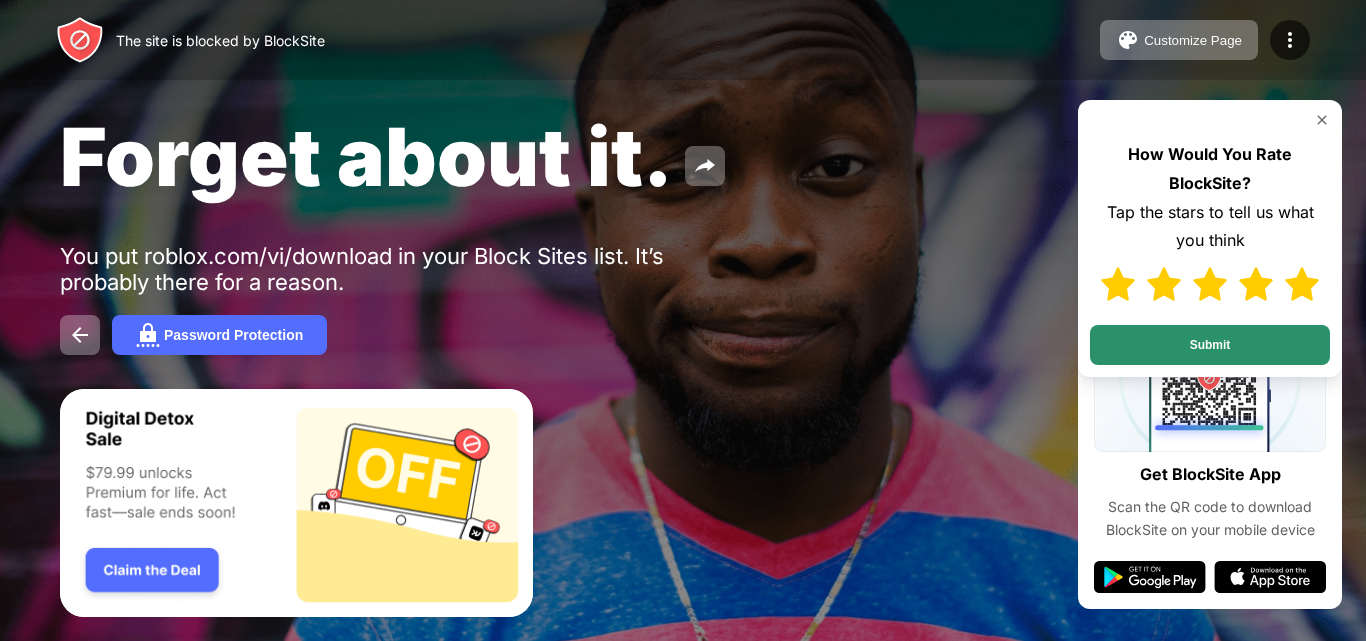 click on "Submit" at bounding box center (1210, 345) 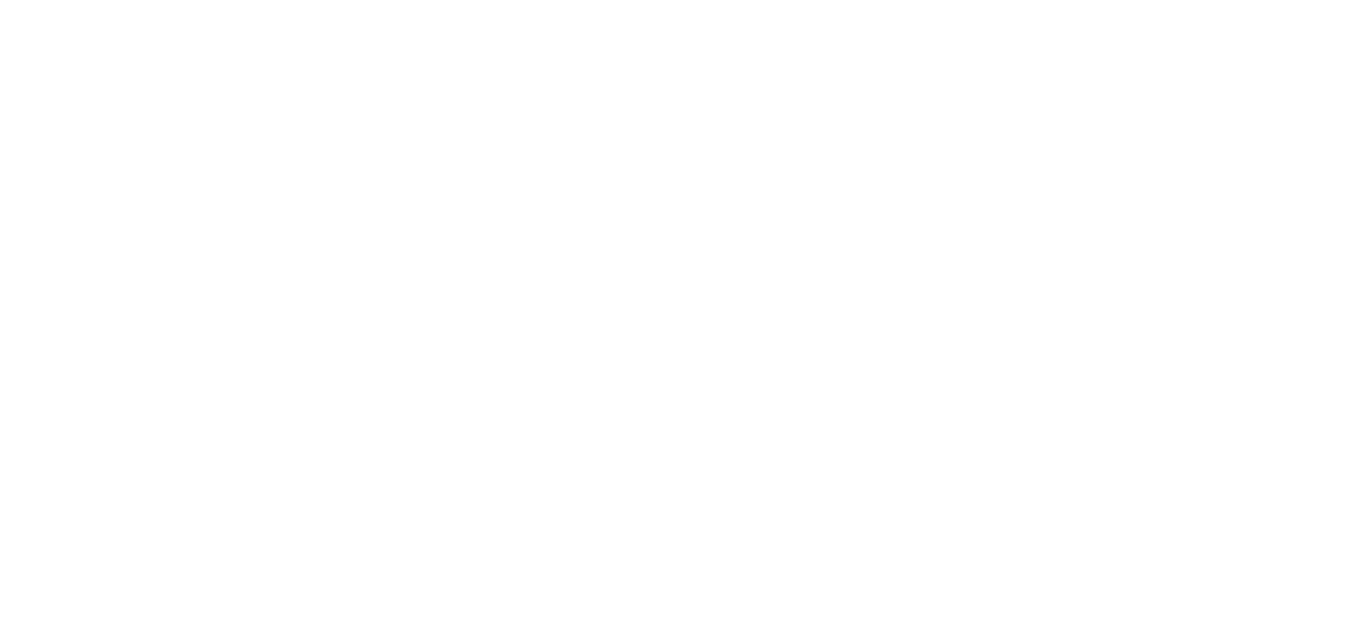 scroll, scrollTop: 0, scrollLeft: 0, axis: both 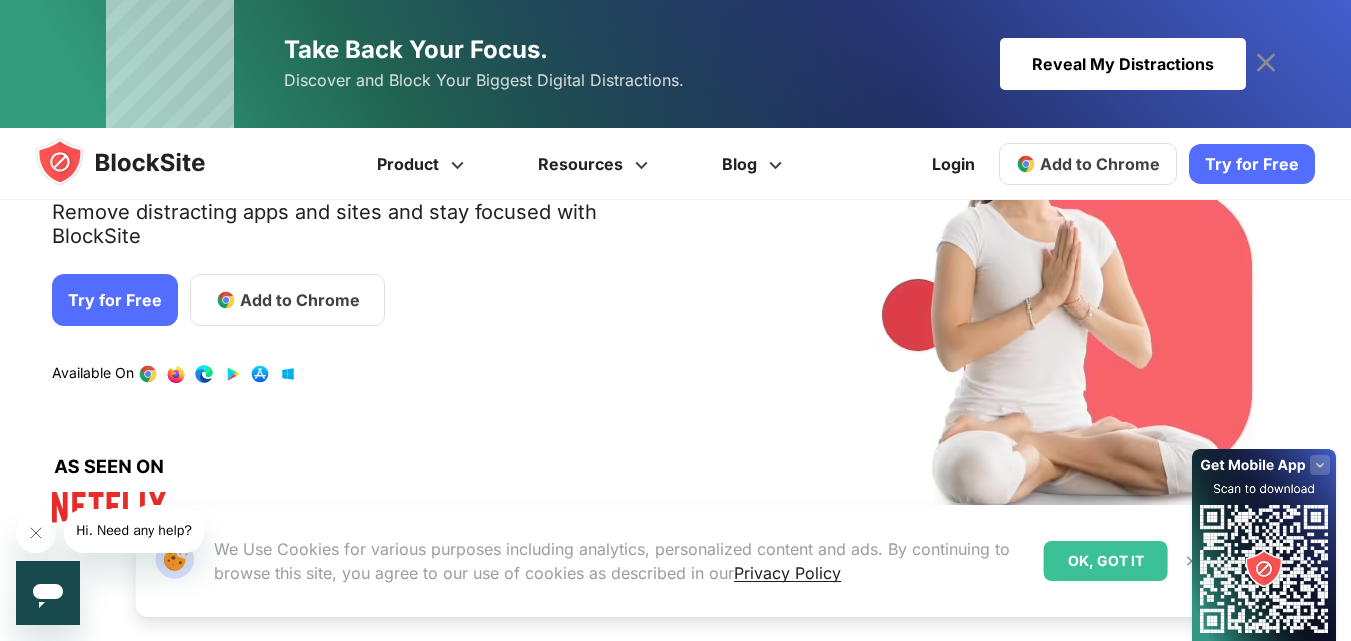 click at bounding box center [1192, 561] 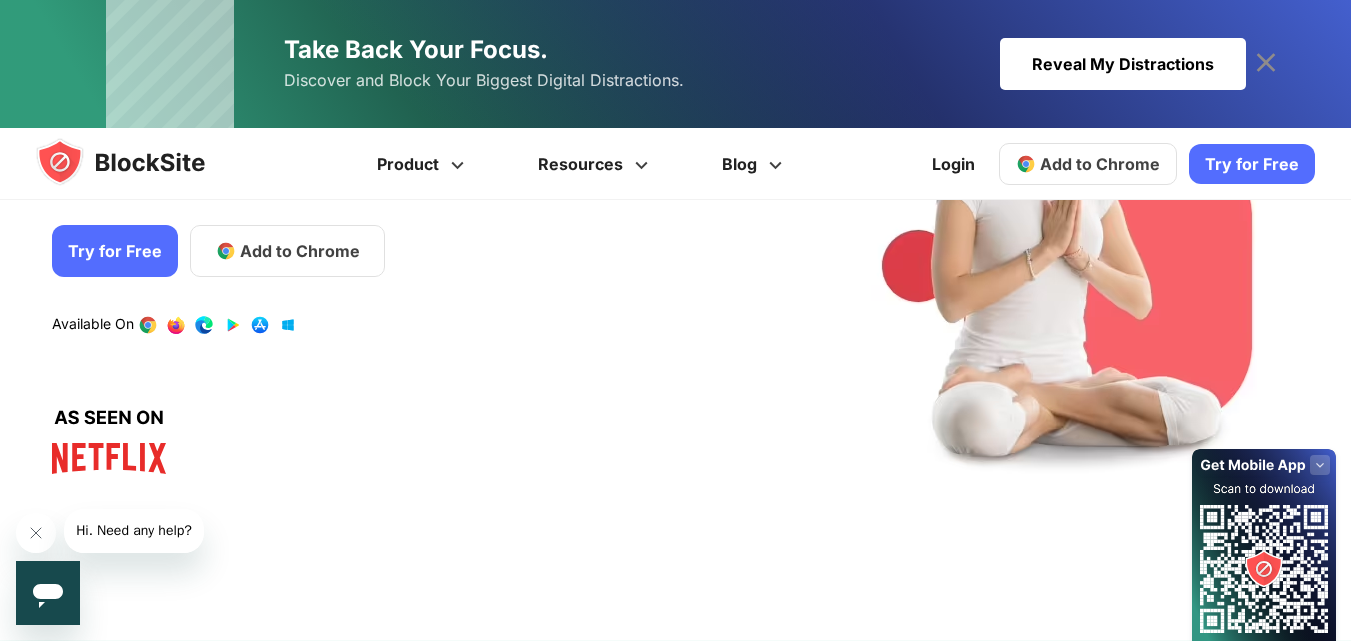 scroll, scrollTop: 312, scrollLeft: 0, axis: vertical 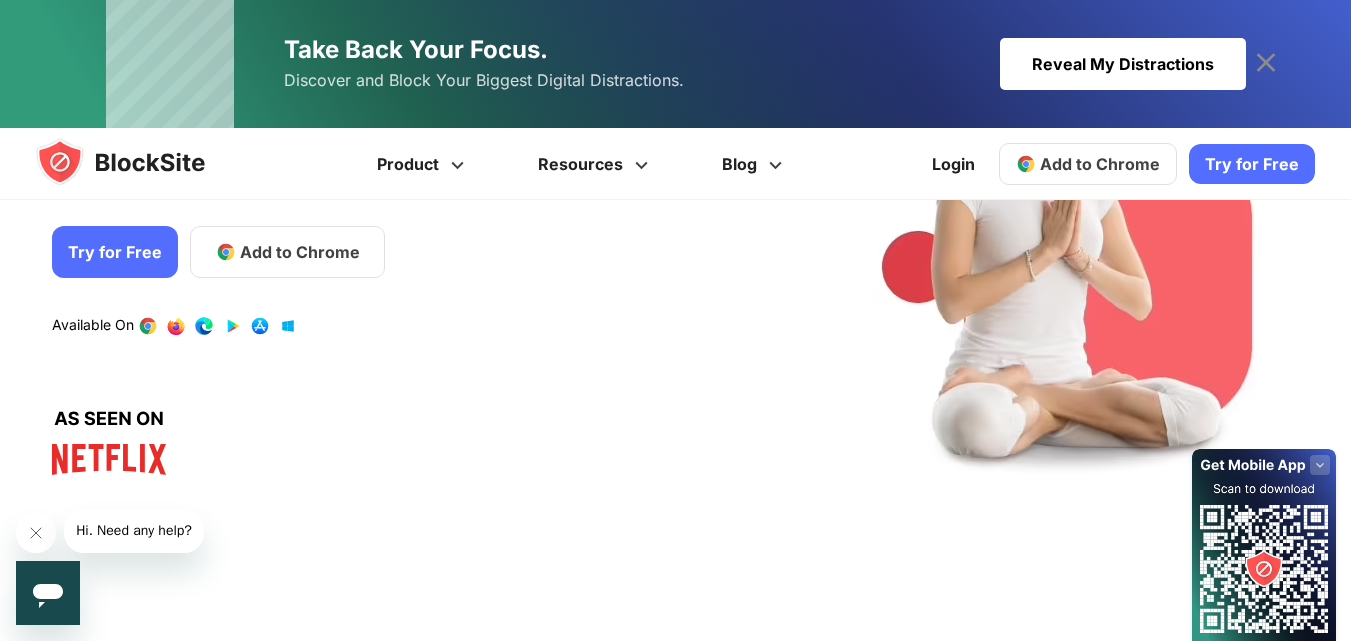 click on "Add to Chrome" at bounding box center [300, 252] 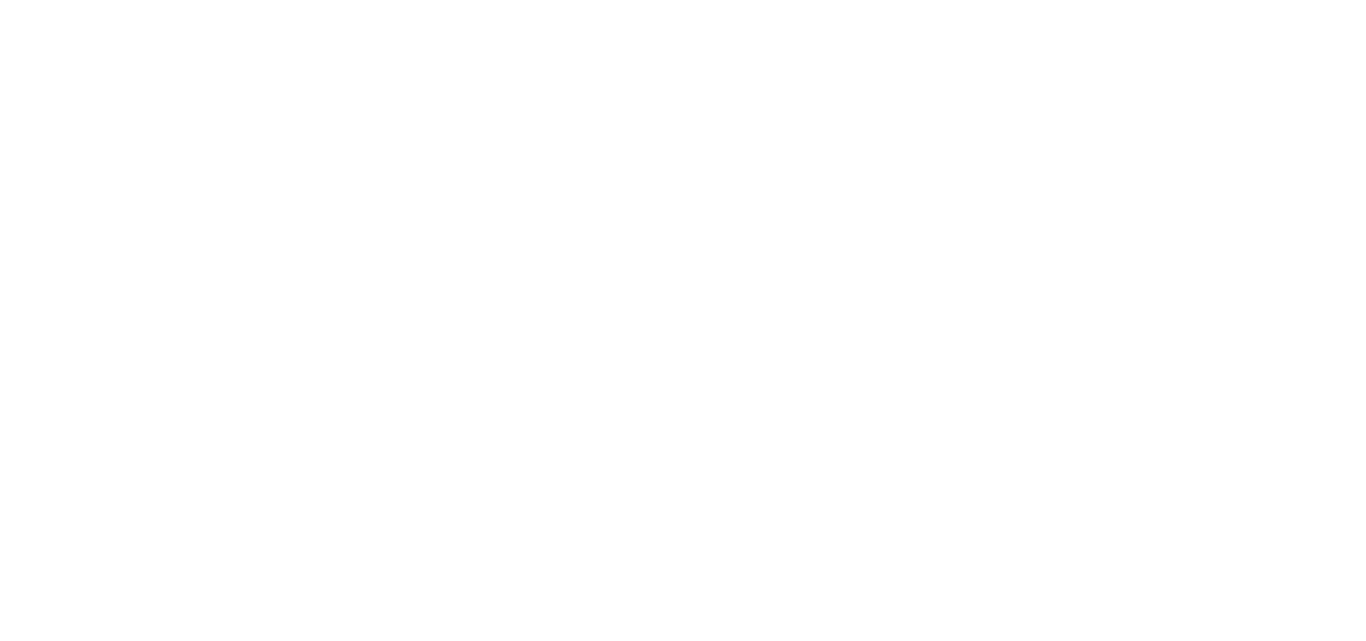 scroll, scrollTop: 0, scrollLeft: 0, axis: both 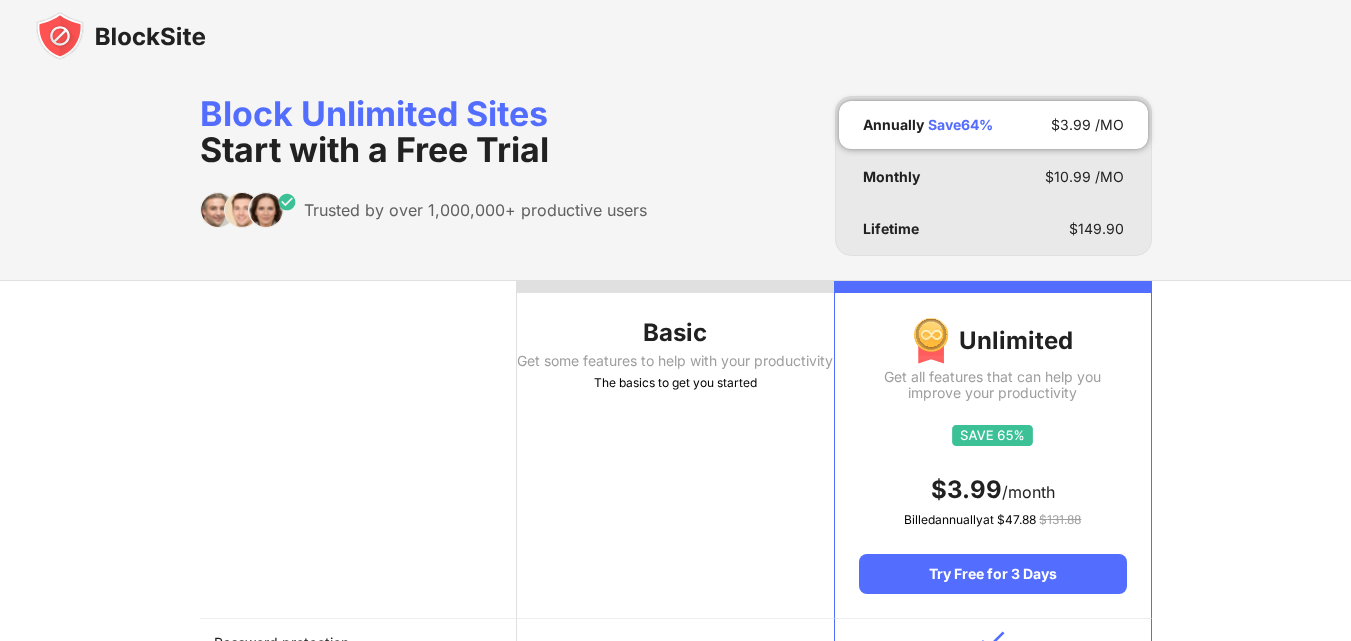 click on "Get some features to help with your productivity" at bounding box center [675, 361] 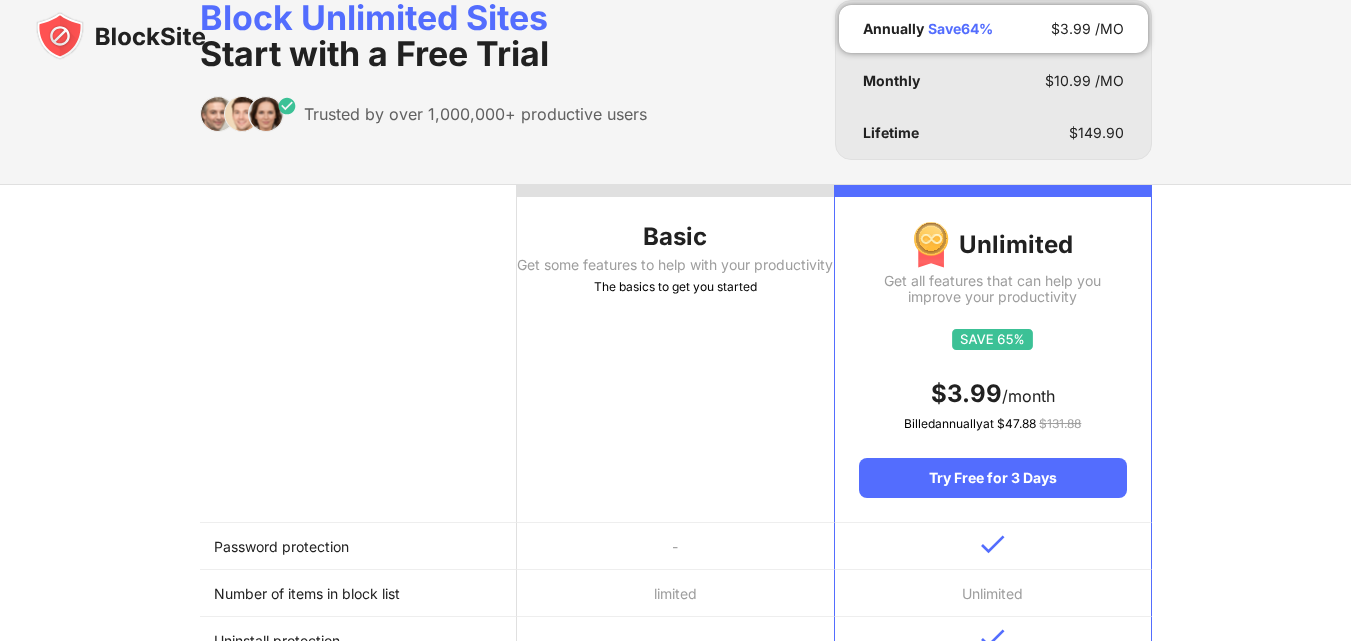 scroll, scrollTop: 0, scrollLeft: 0, axis: both 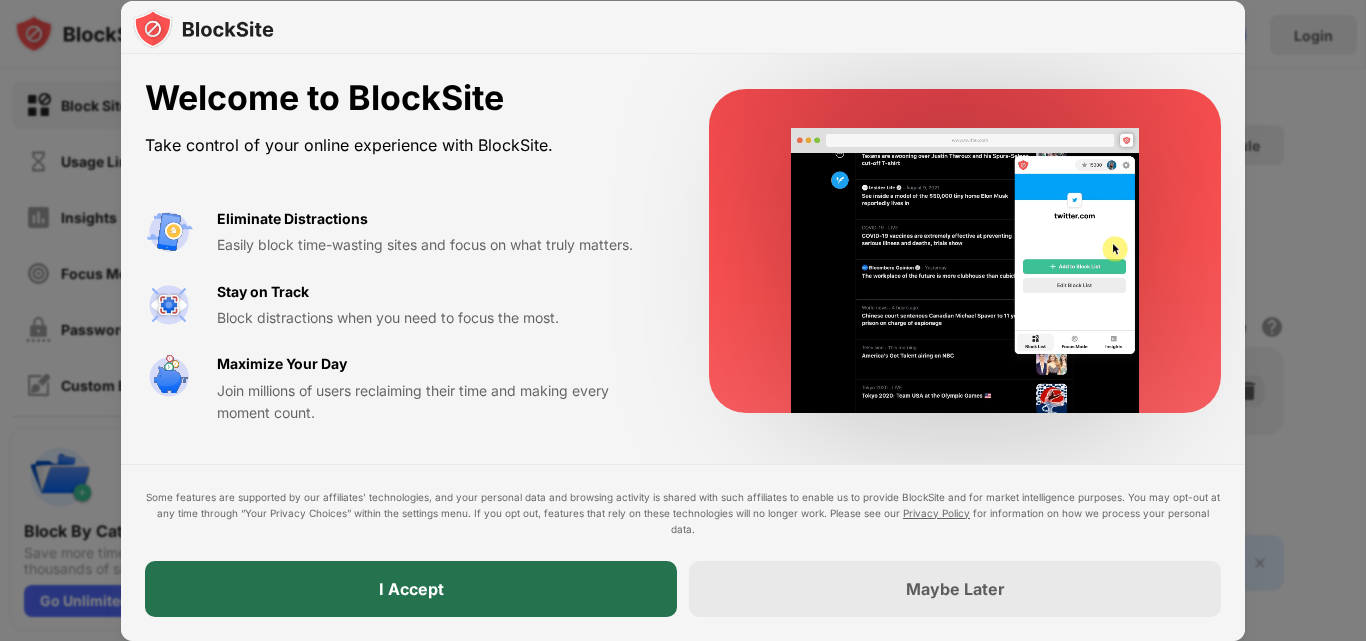 click on "I Accept" at bounding box center [411, 589] 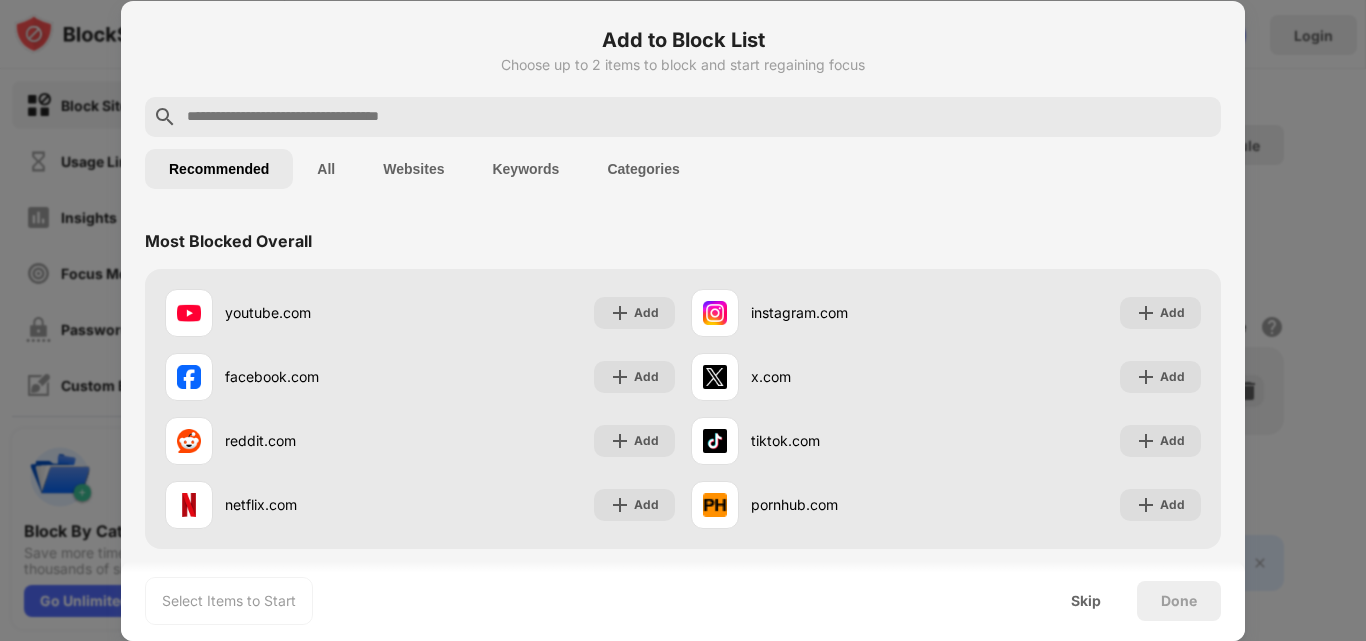 click at bounding box center [699, 117] 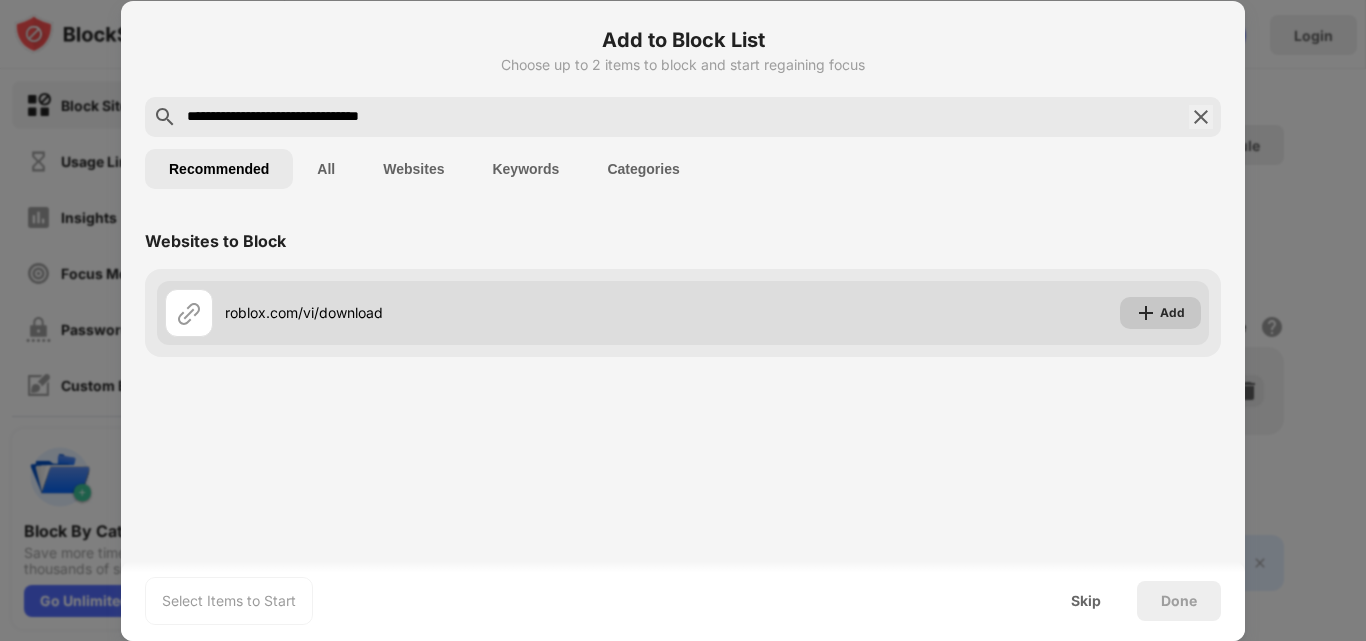 type on "**********" 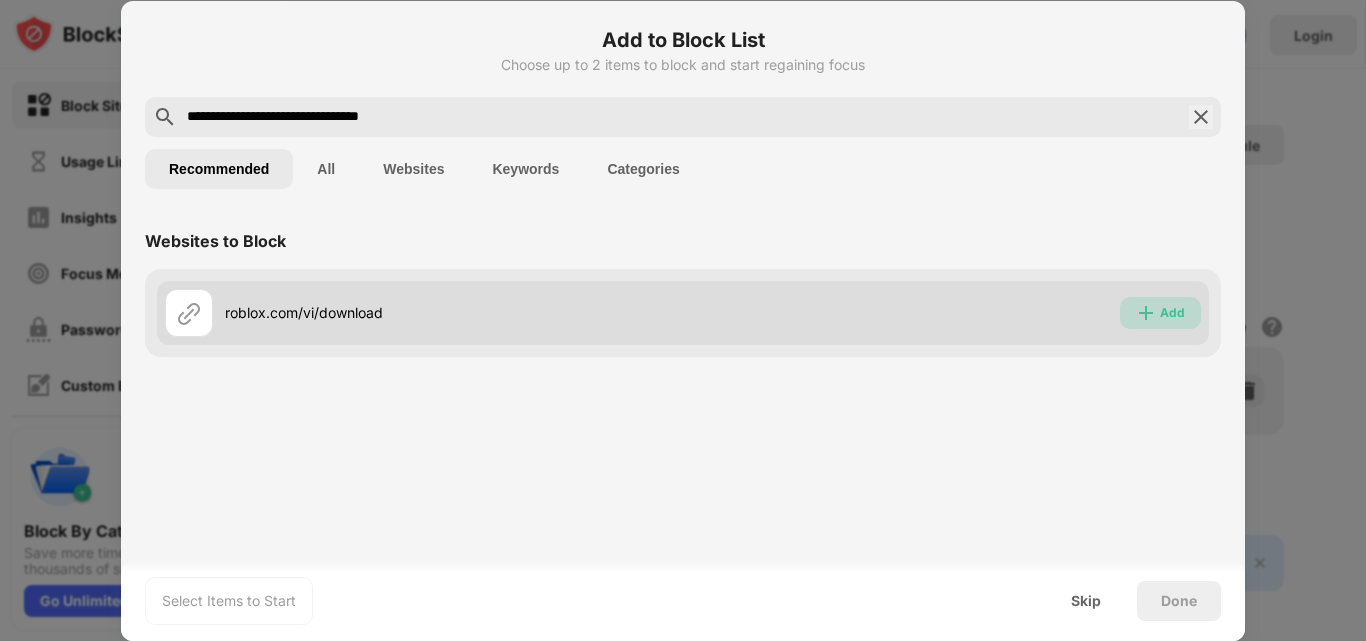 click at bounding box center [1146, 313] 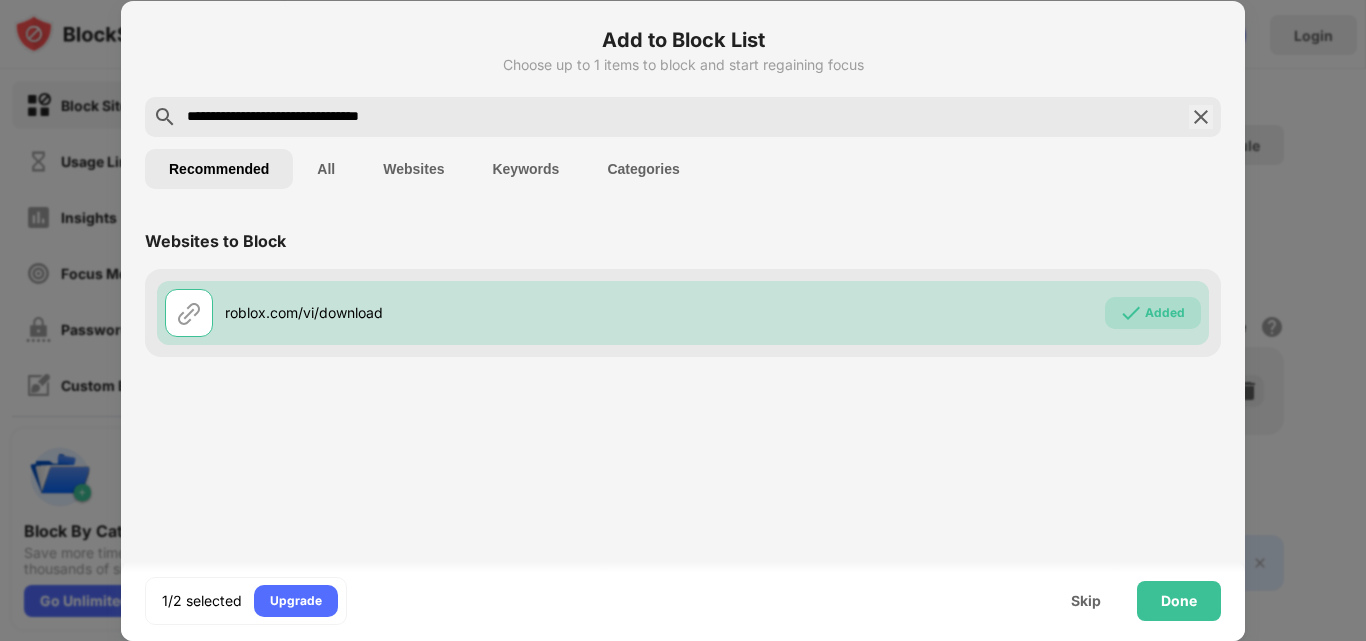 click at bounding box center (1201, 117) 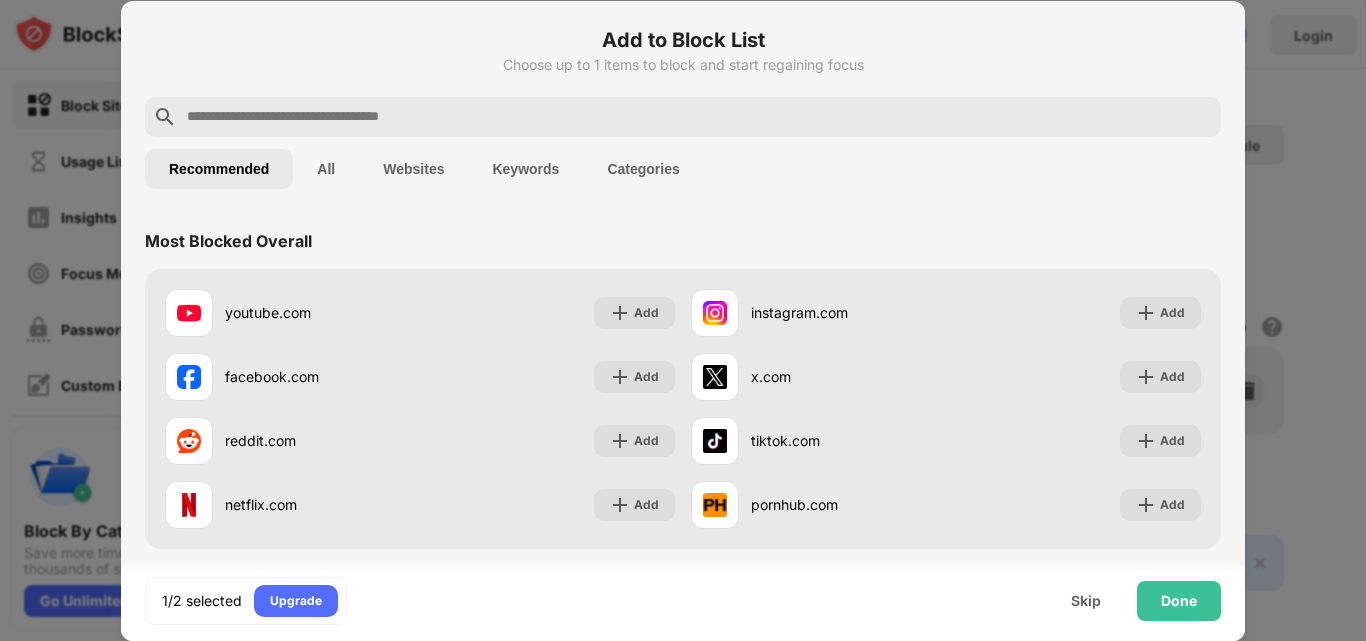 click at bounding box center (683, 117) 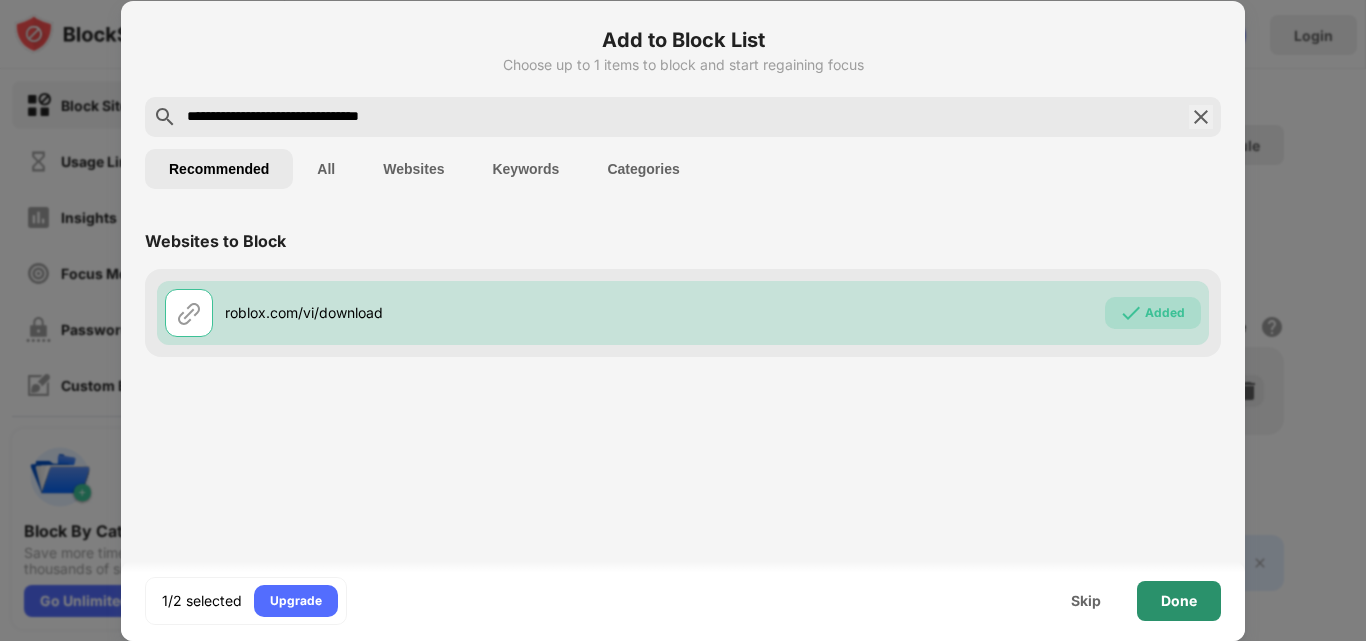 type on "**********" 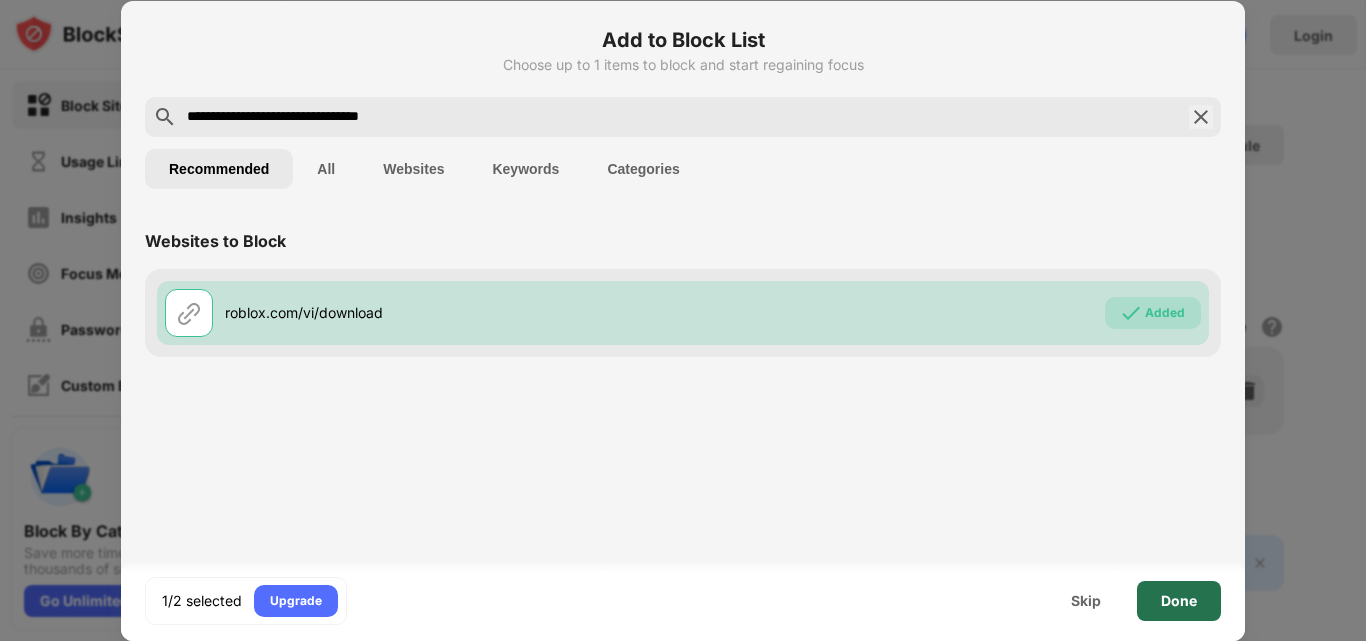 click on "Done" at bounding box center (1179, 601) 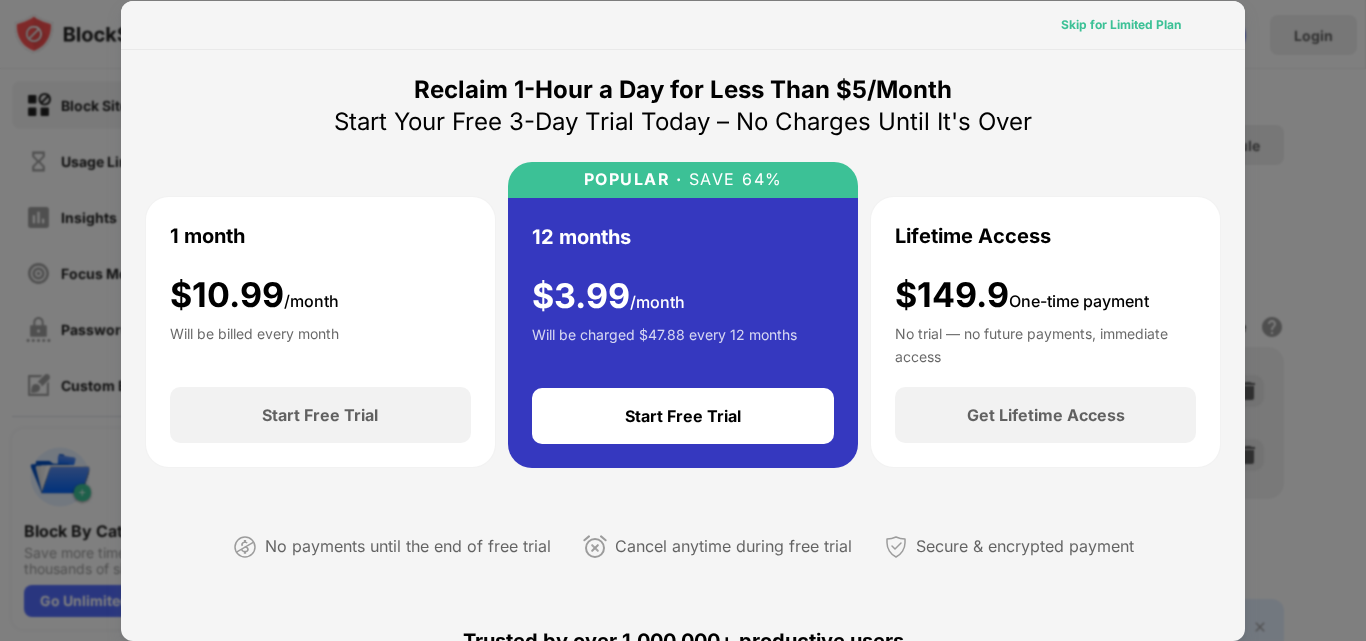 click on "Skip for Limited Plan" at bounding box center [1121, 25] 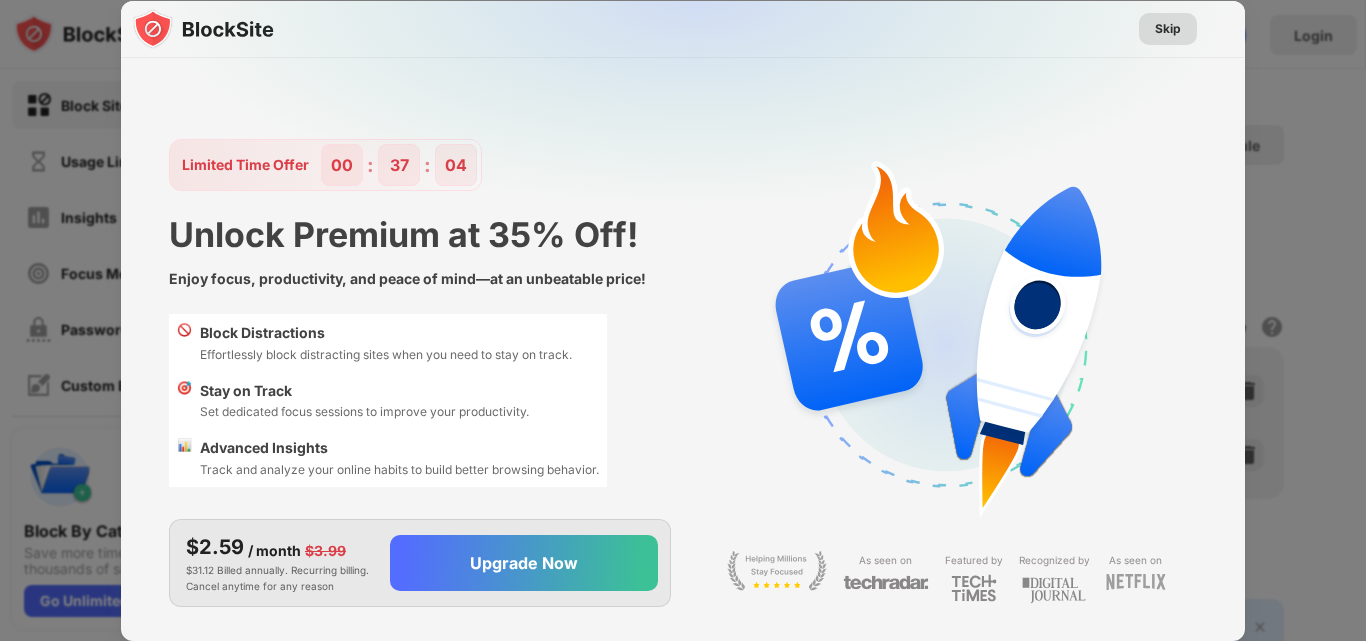 click on "Skip" at bounding box center (1168, 29) 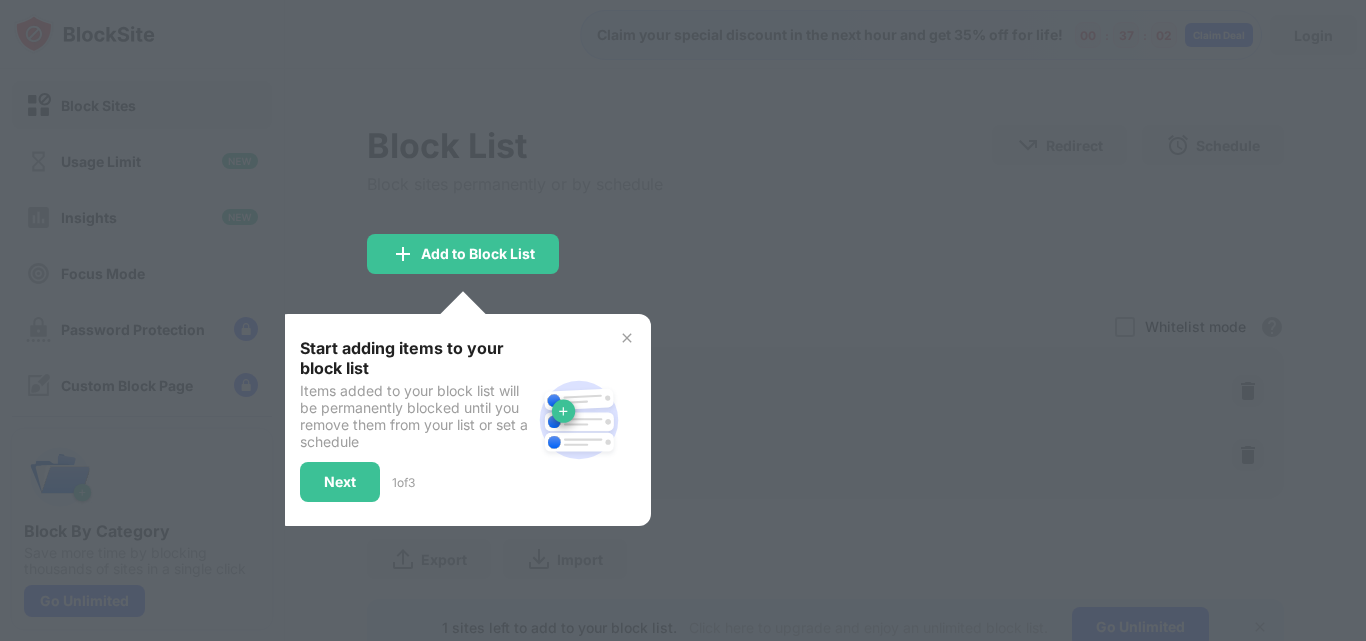 click at bounding box center (683, 320) 